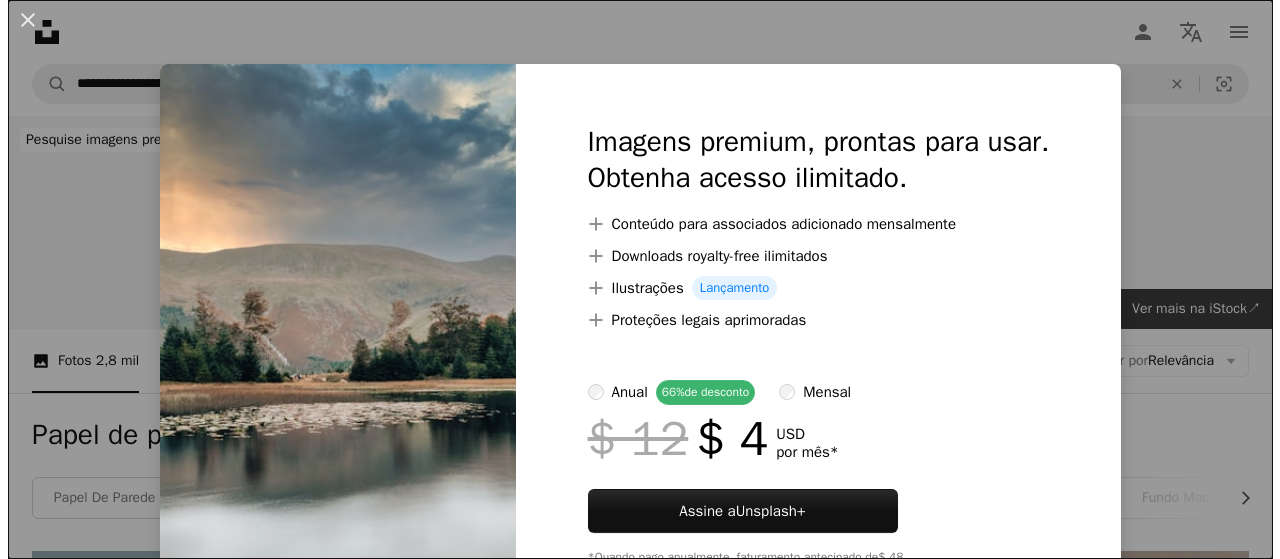 scroll, scrollTop: 700, scrollLeft: 0, axis: vertical 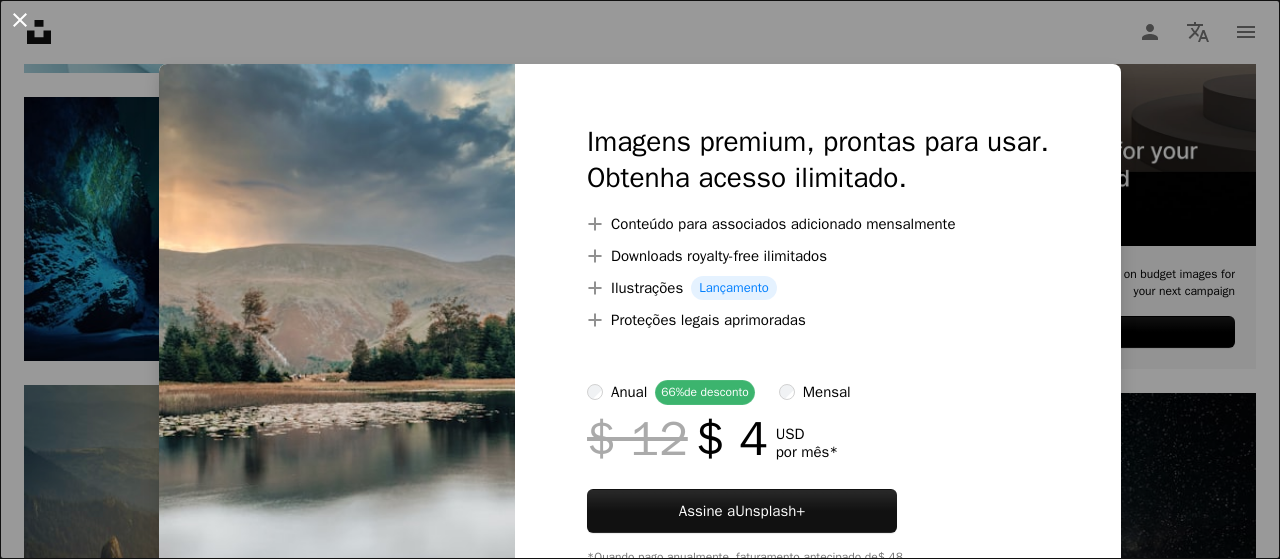 click on "An X shape" at bounding box center [20, 20] 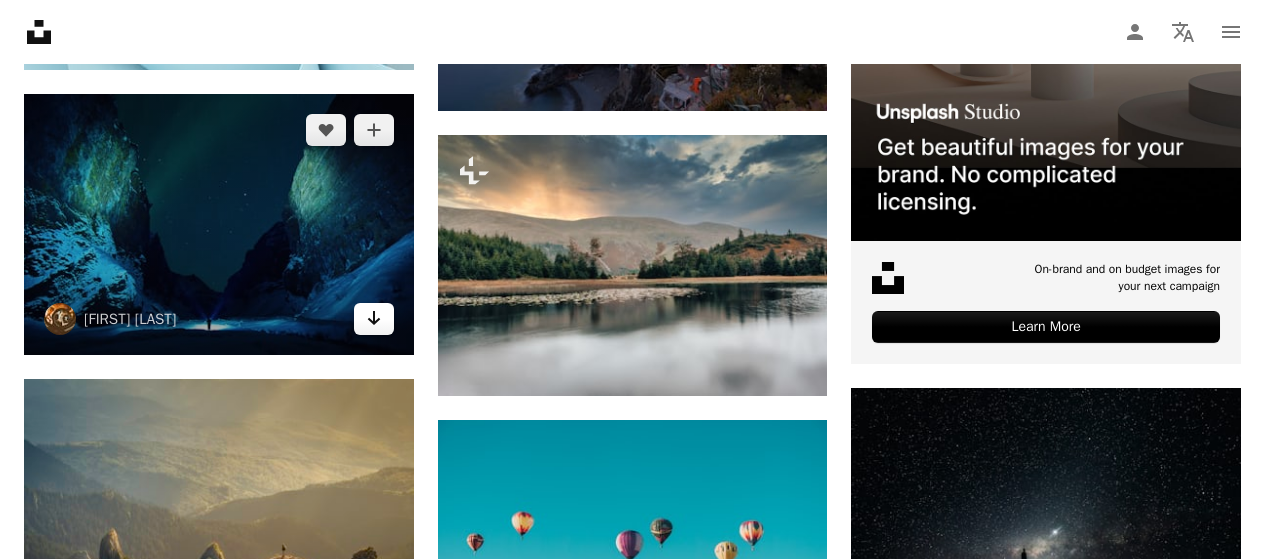 click on "Arrow pointing down" 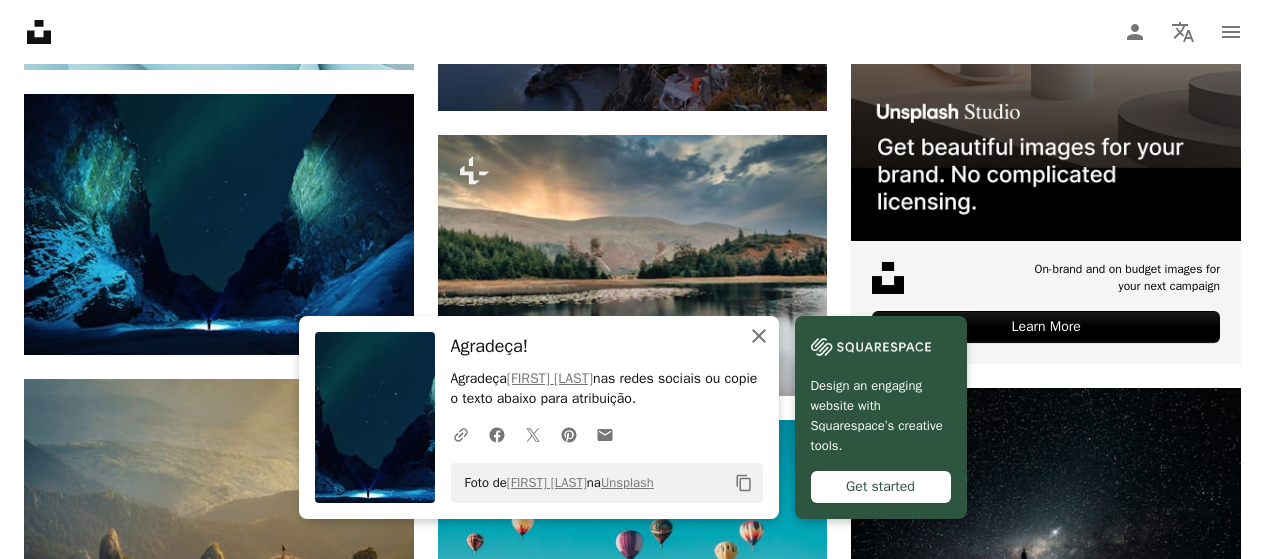 click 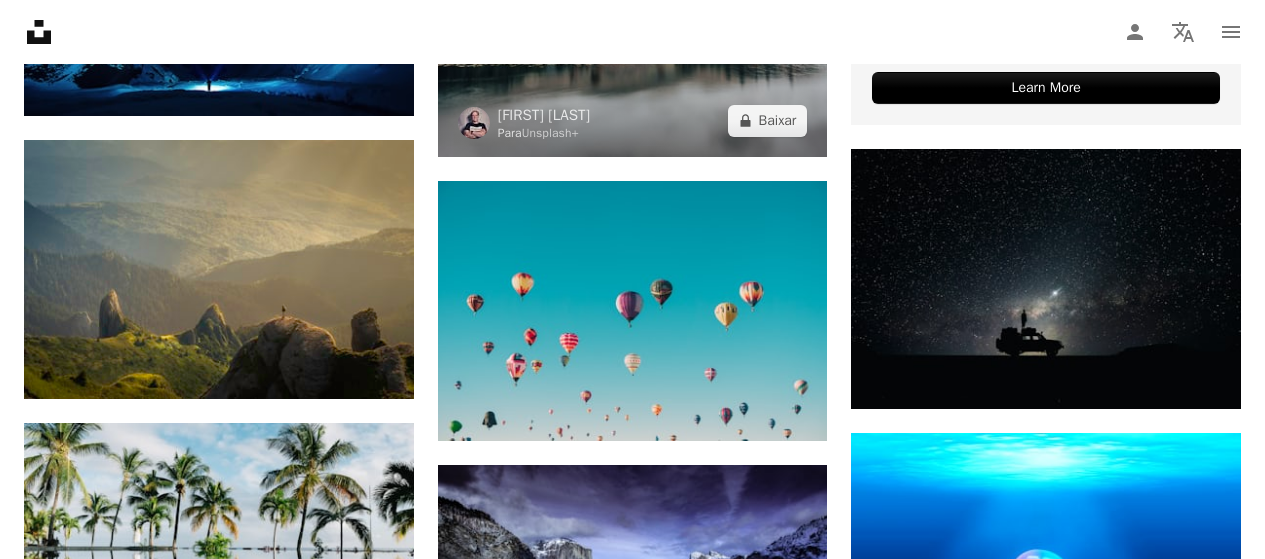 scroll, scrollTop: 1000, scrollLeft: 0, axis: vertical 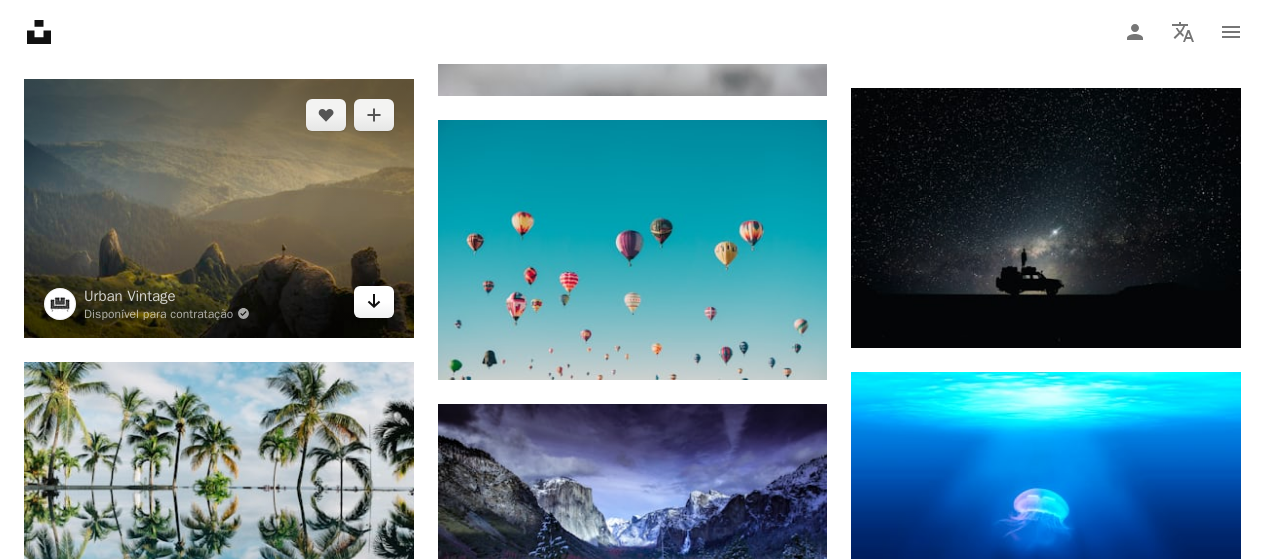 click 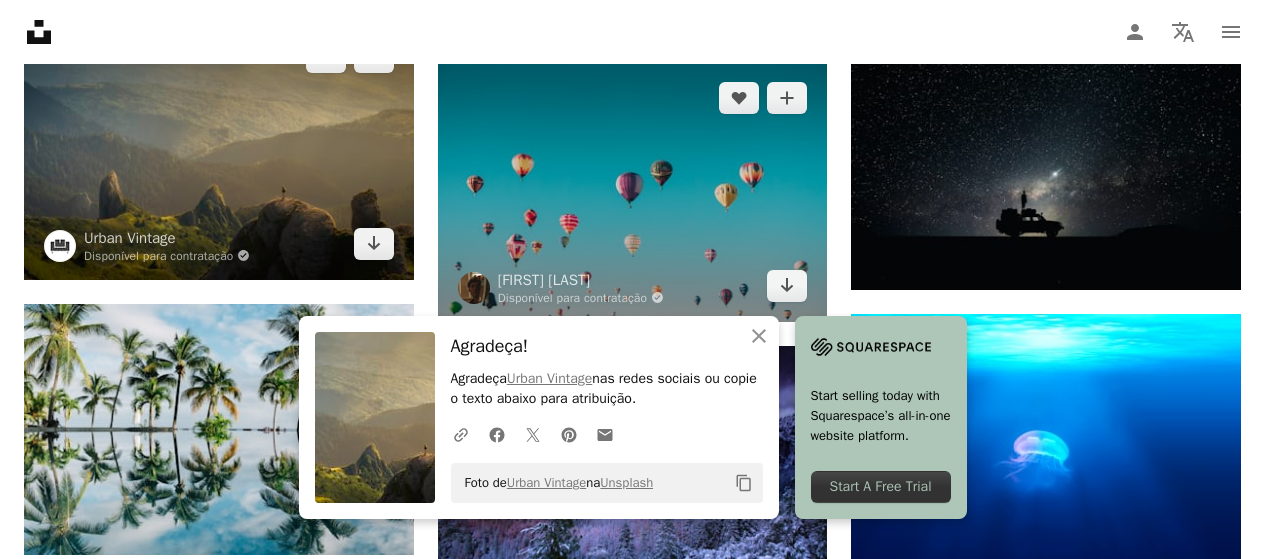 scroll, scrollTop: 1200, scrollLeft: 0, axis: vertical 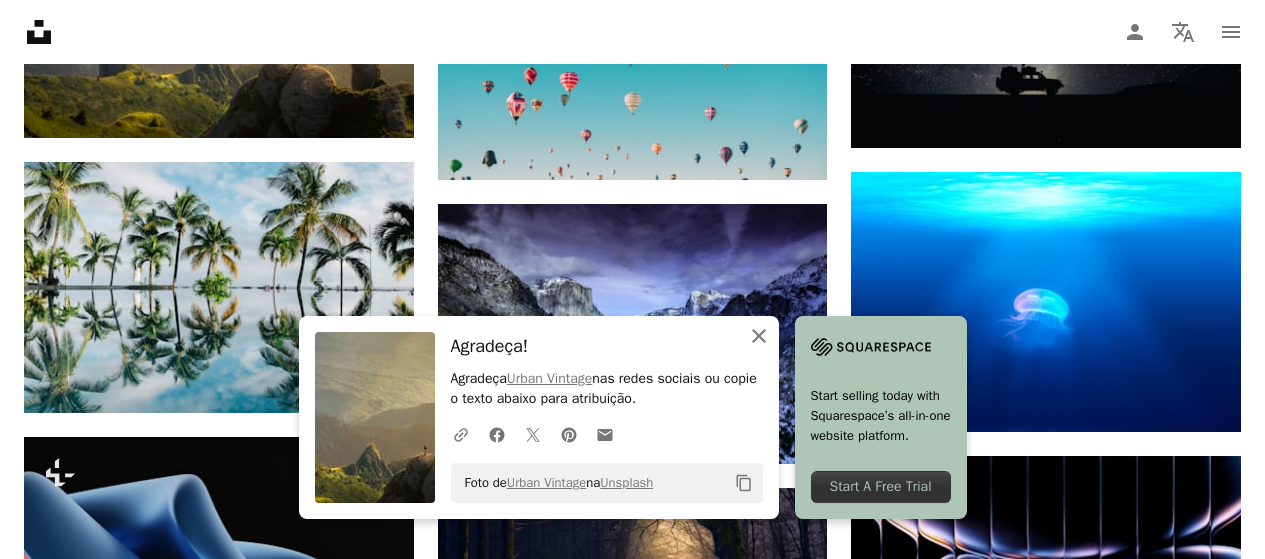 click on "An X shape" 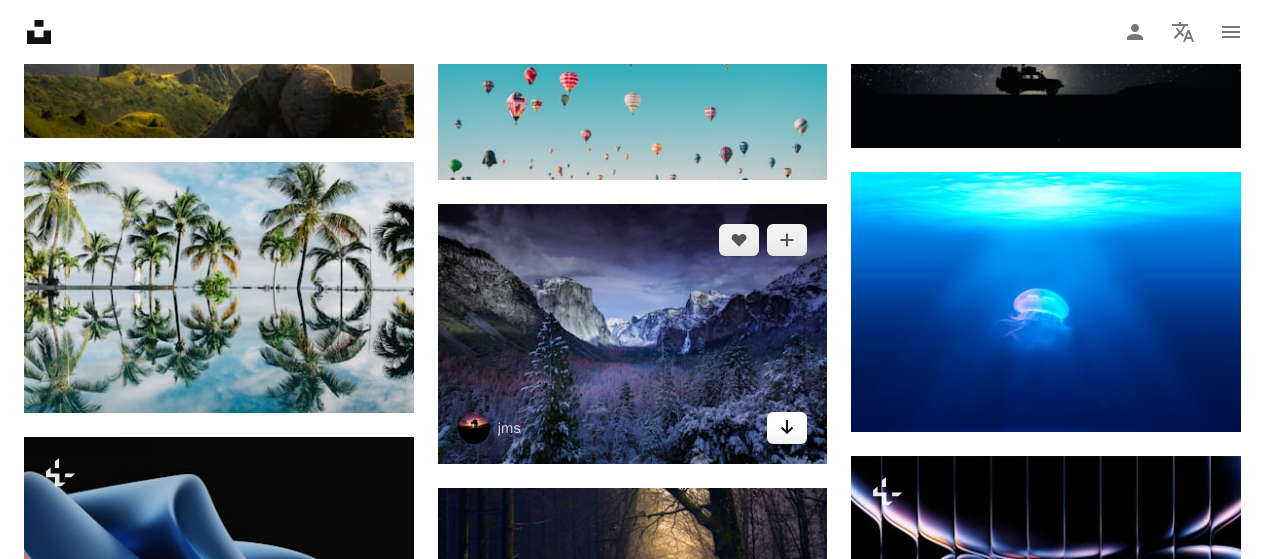 click on "Arrow pointing down" 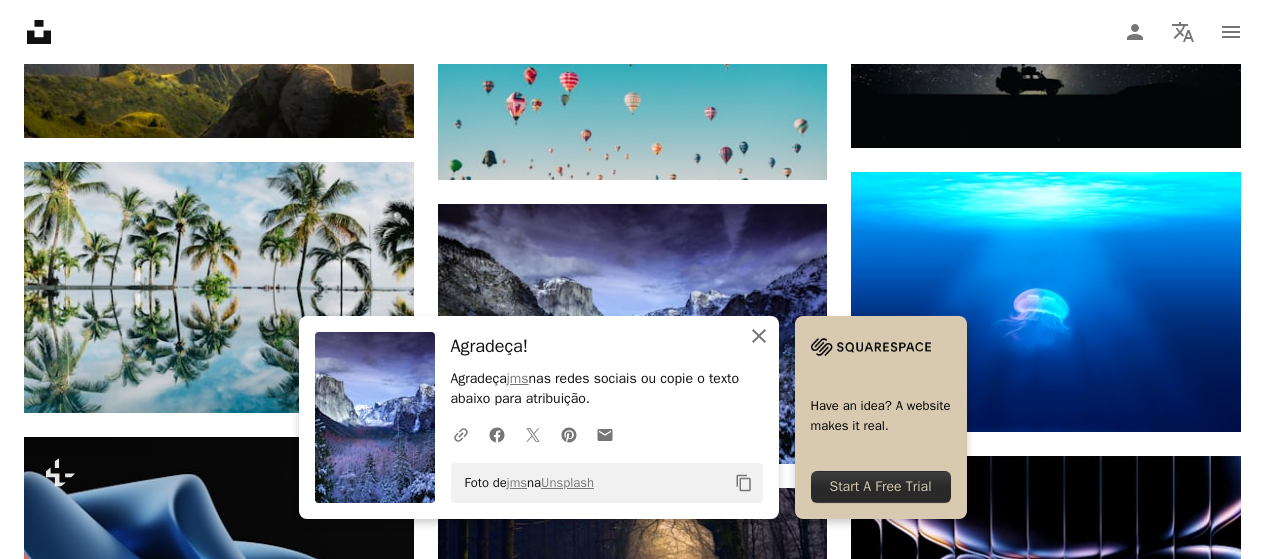 click 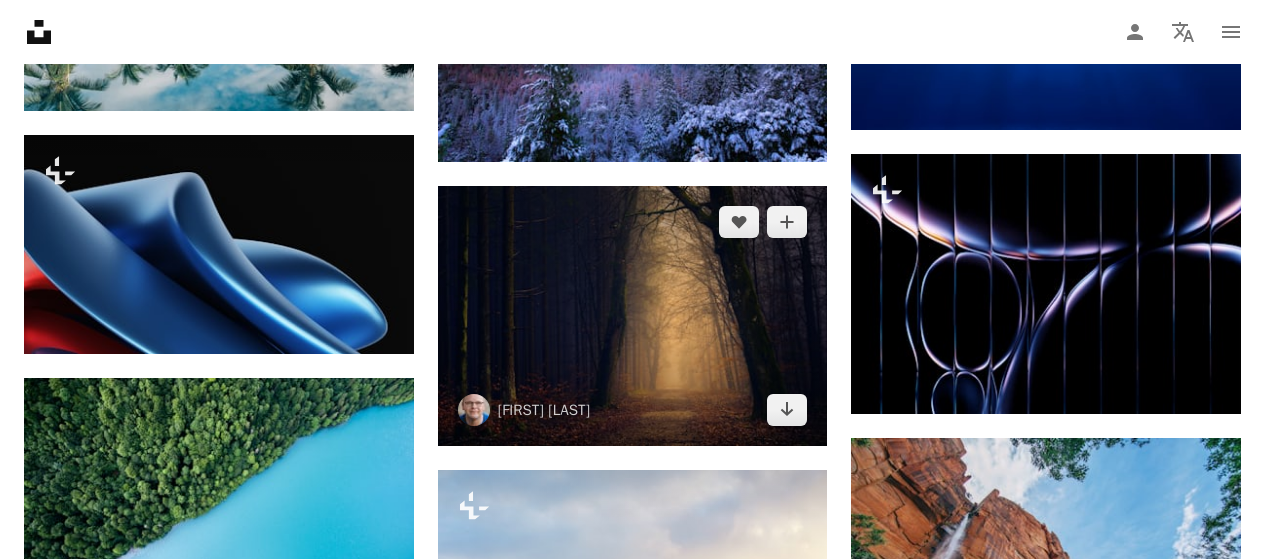 scroll, scrollTop: 1600, scrollLeft: 0, axis: vertical 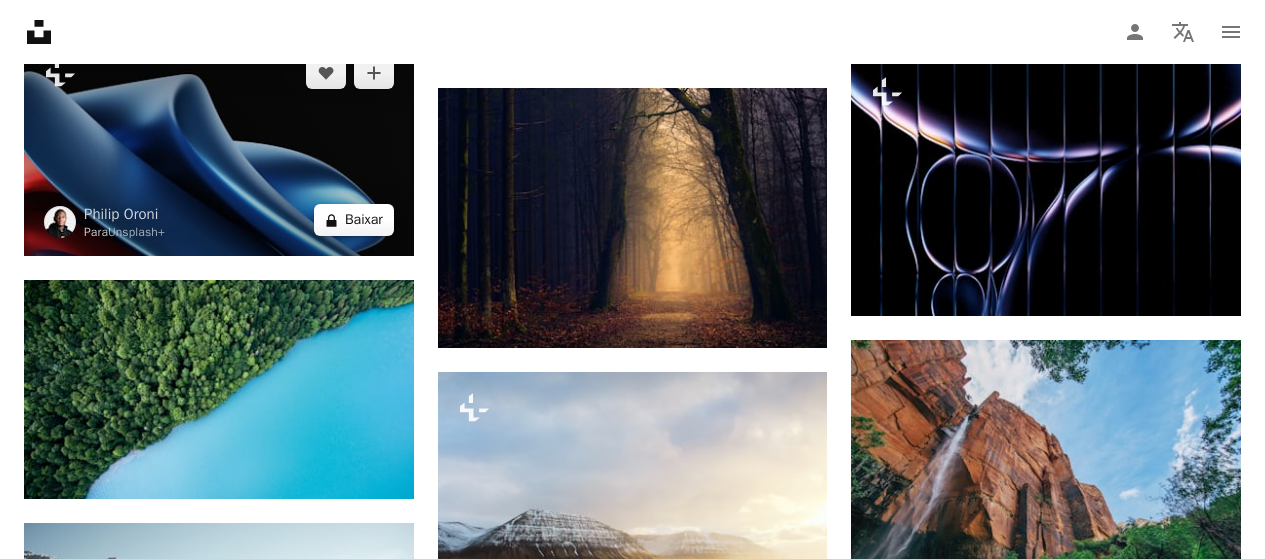 click on "A lock Baixar" at bounding box center [354, 220] 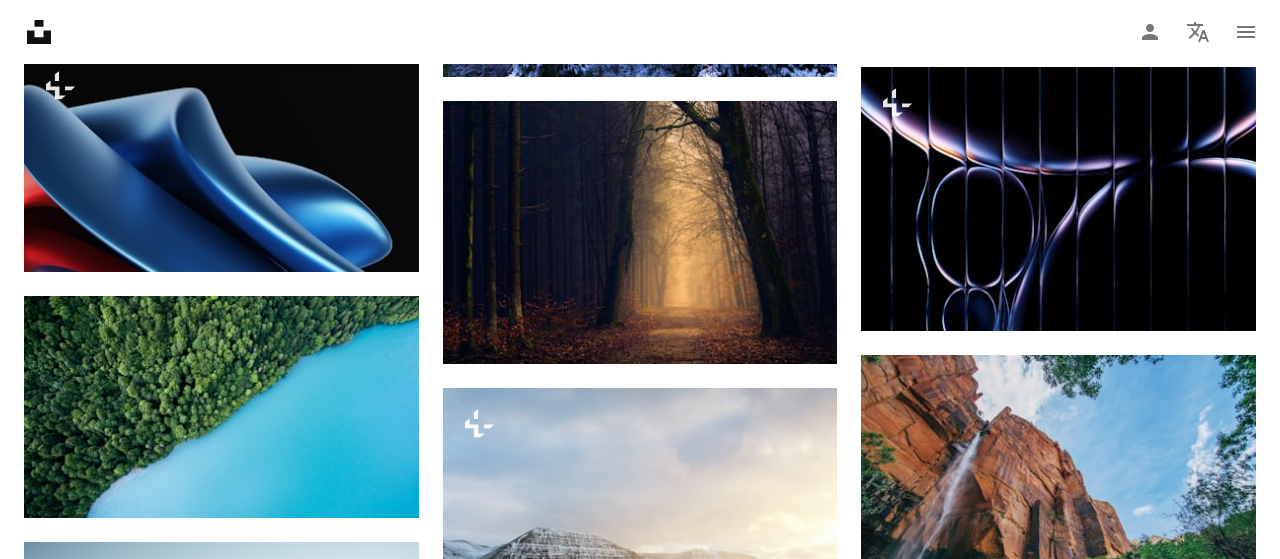 click on "An X shape" at bounding box center [20, 20] 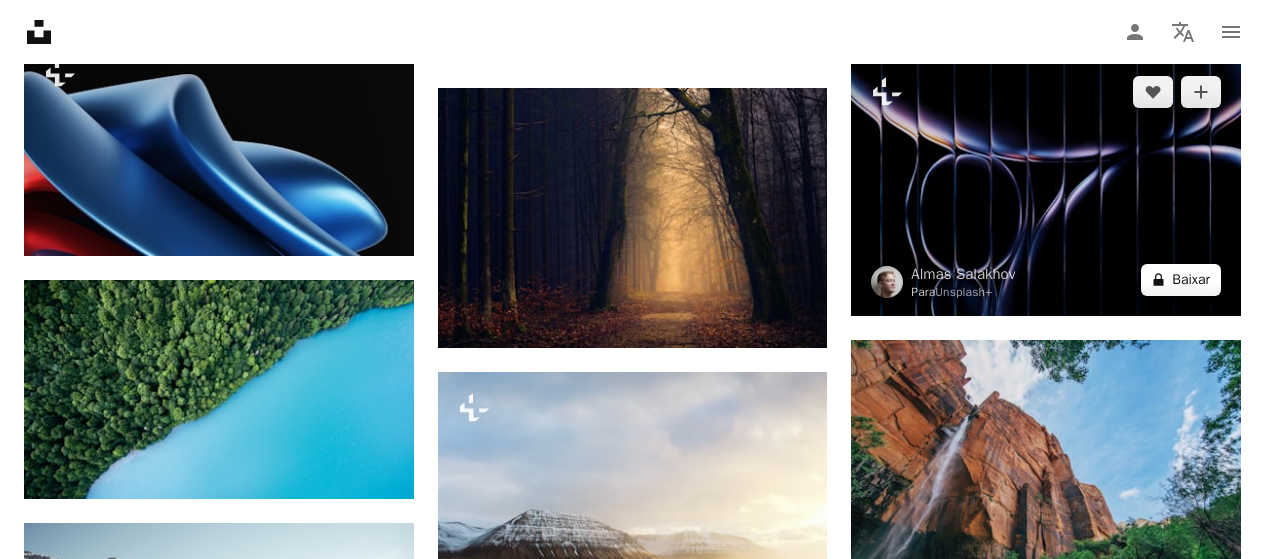 click on "A lock Baixar" at bounding box center (1181, 280) 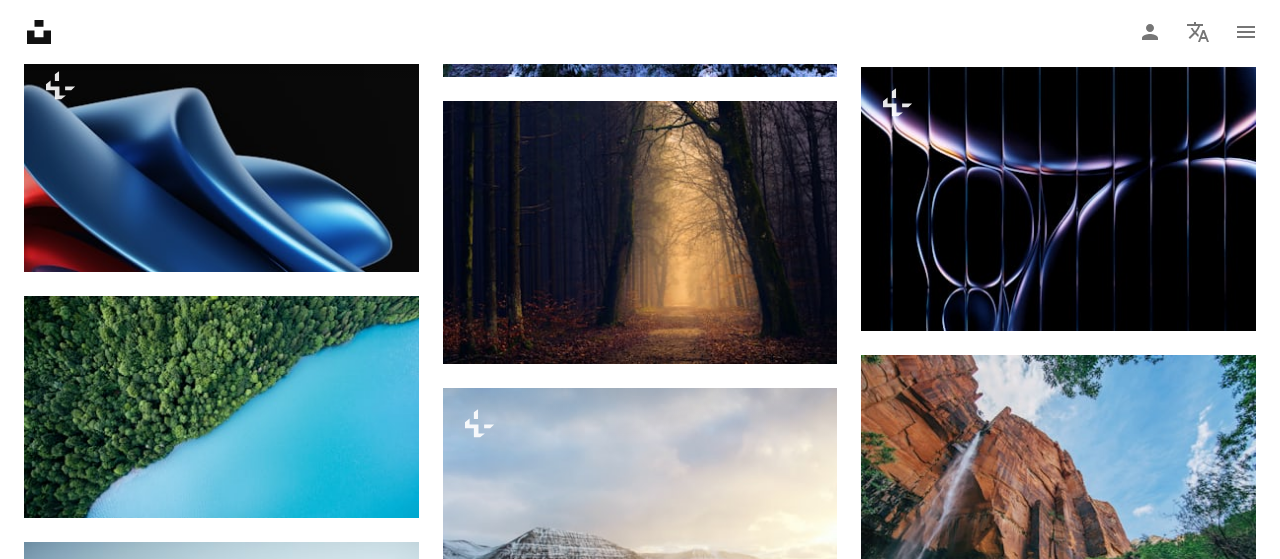 click on "An X shape" at bounding box center [20, 20] 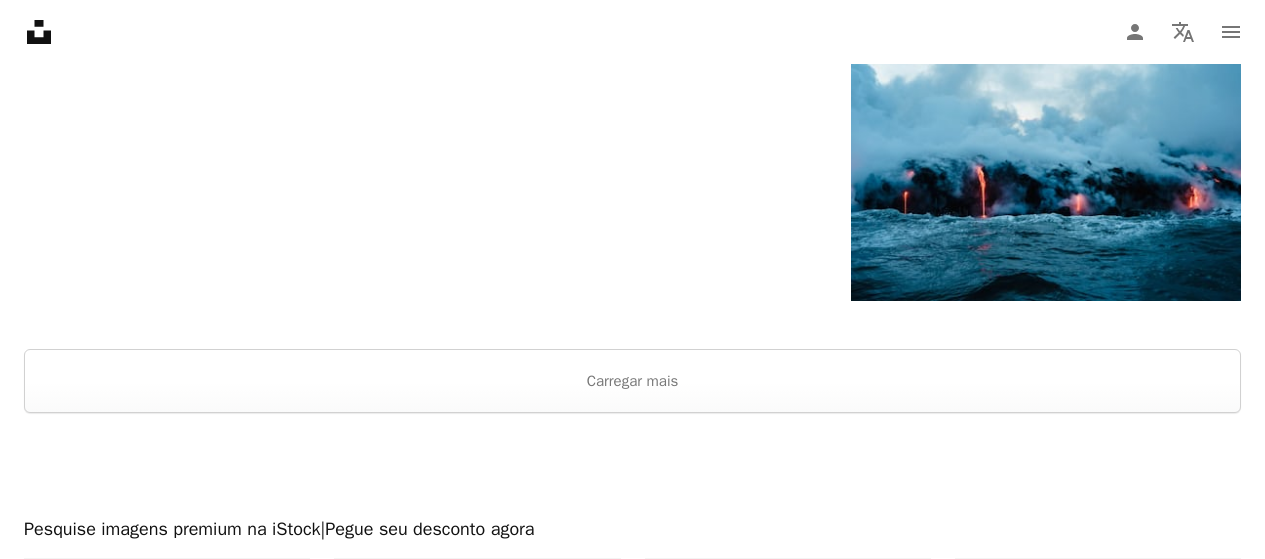 scroll, scrollTop: 2600, scrollLeft: 0, axis: vertical 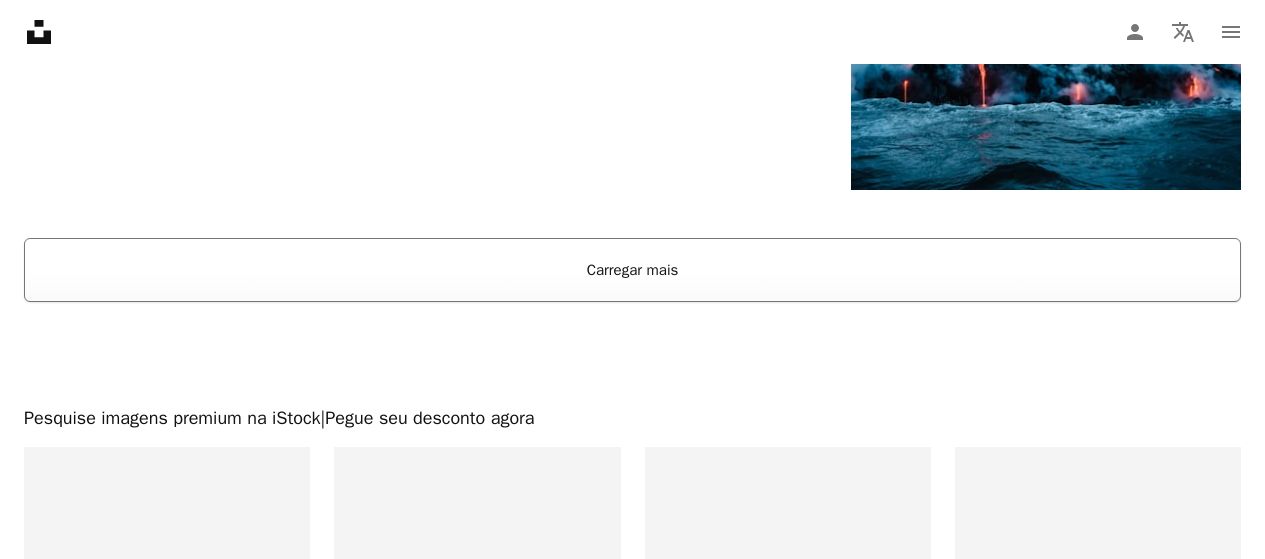 click on "Carregar mais" at bounding box center [632, 270] 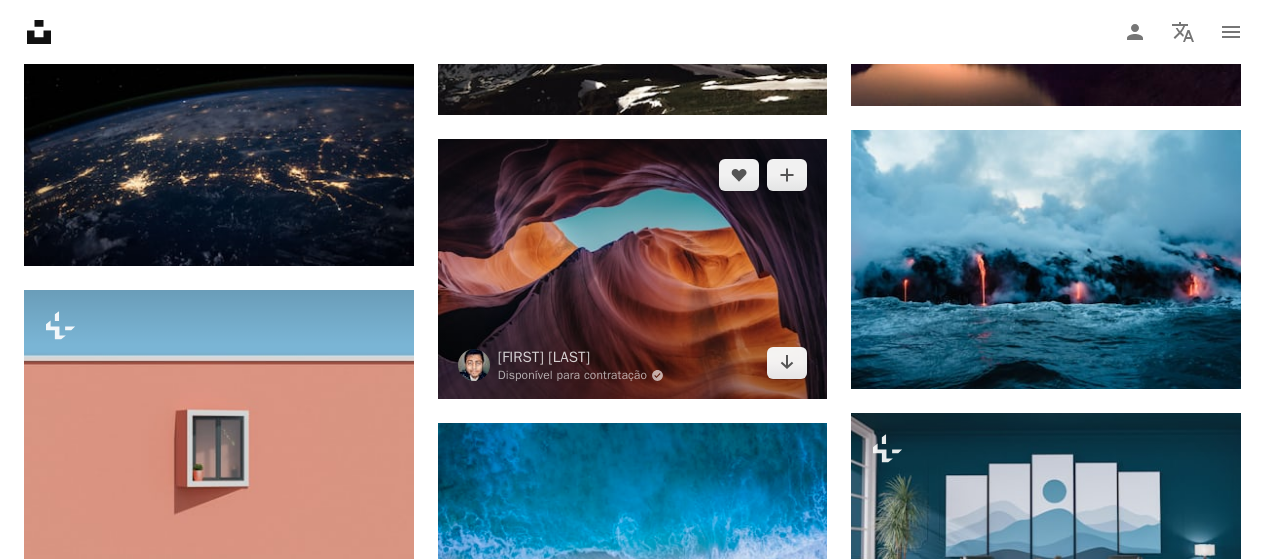 scroll, scrollTop: 2300, scrollLeft: 0, axis: vertical 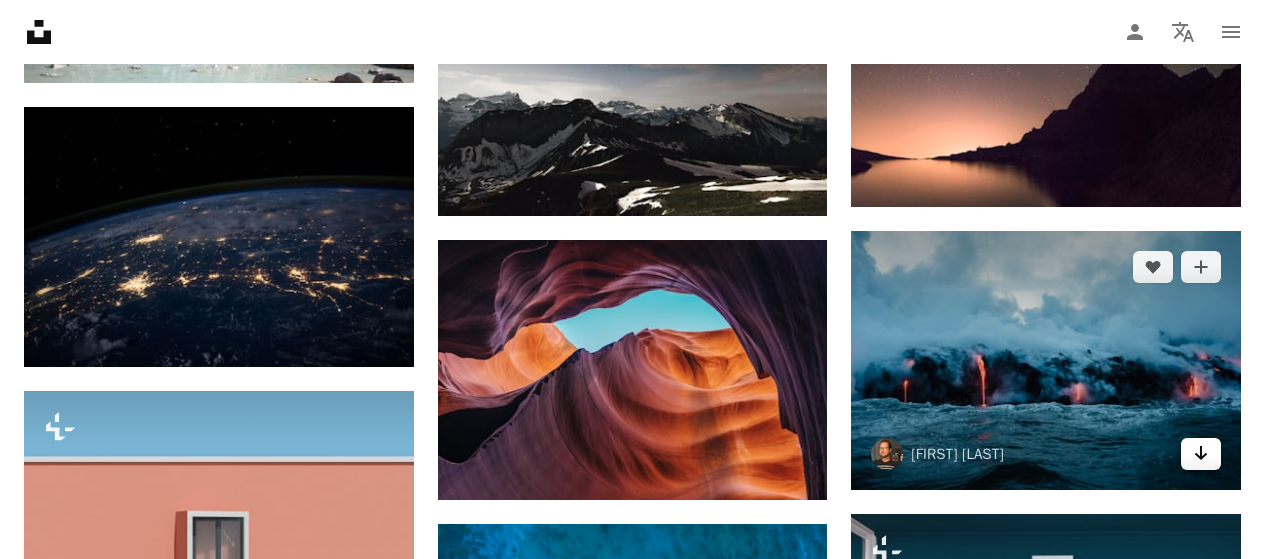 click on "Arrow pointing down" 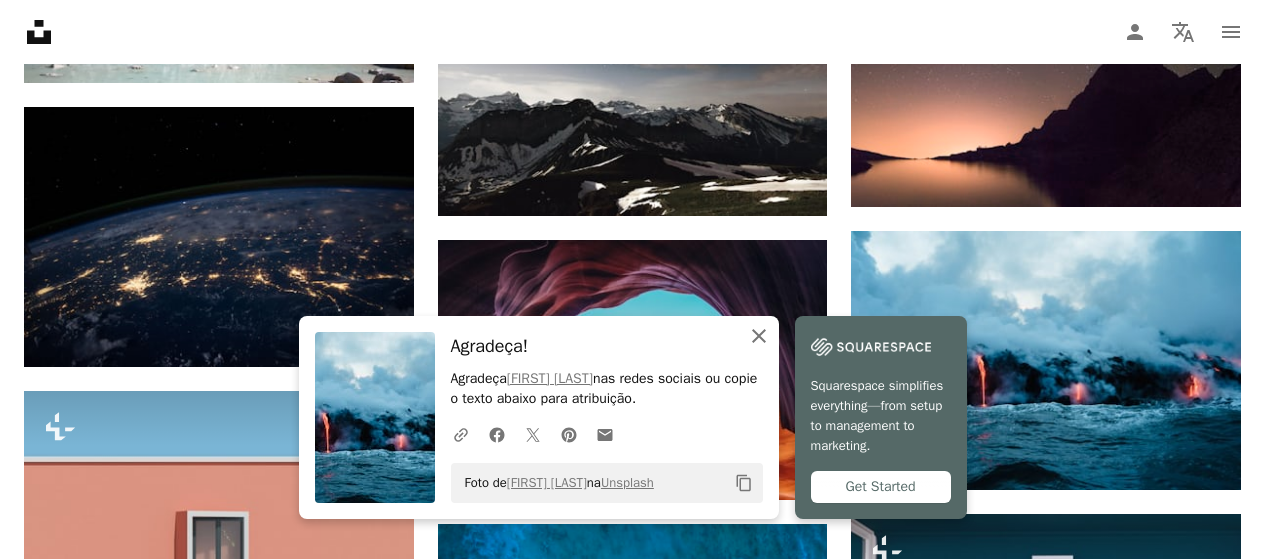 click 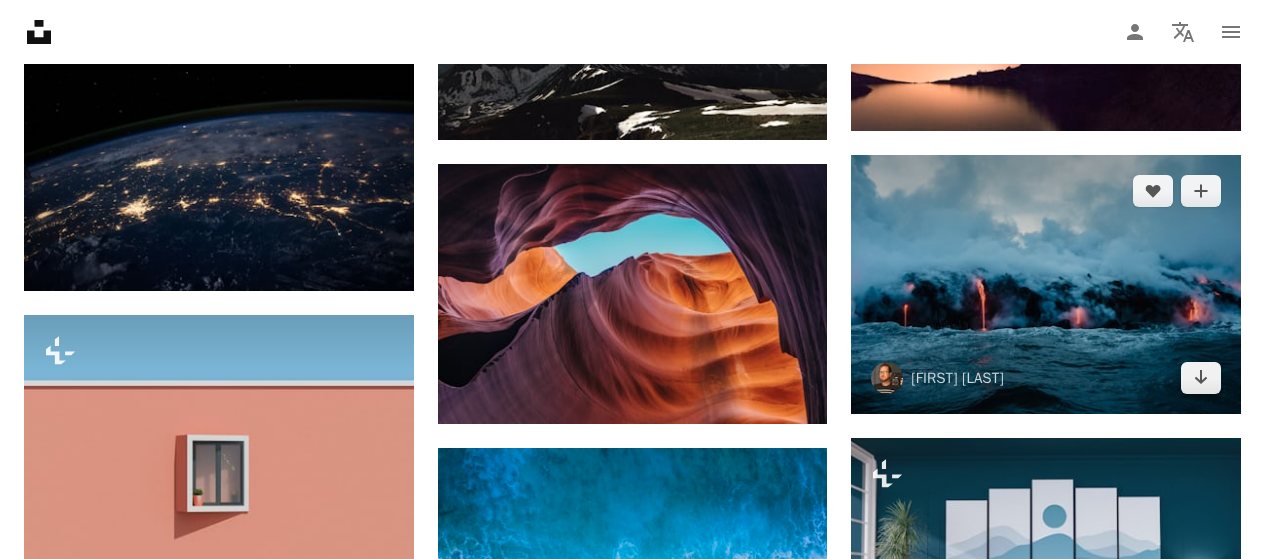 scroll, scrollTop: 2400, scrollLeft: 0, axis: vertical 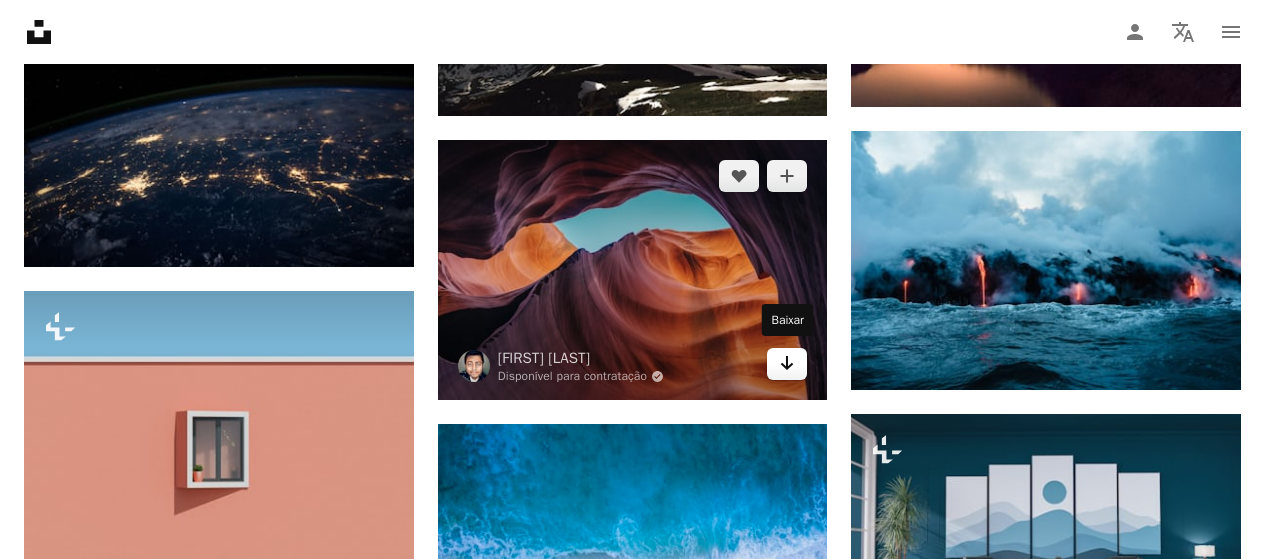 click 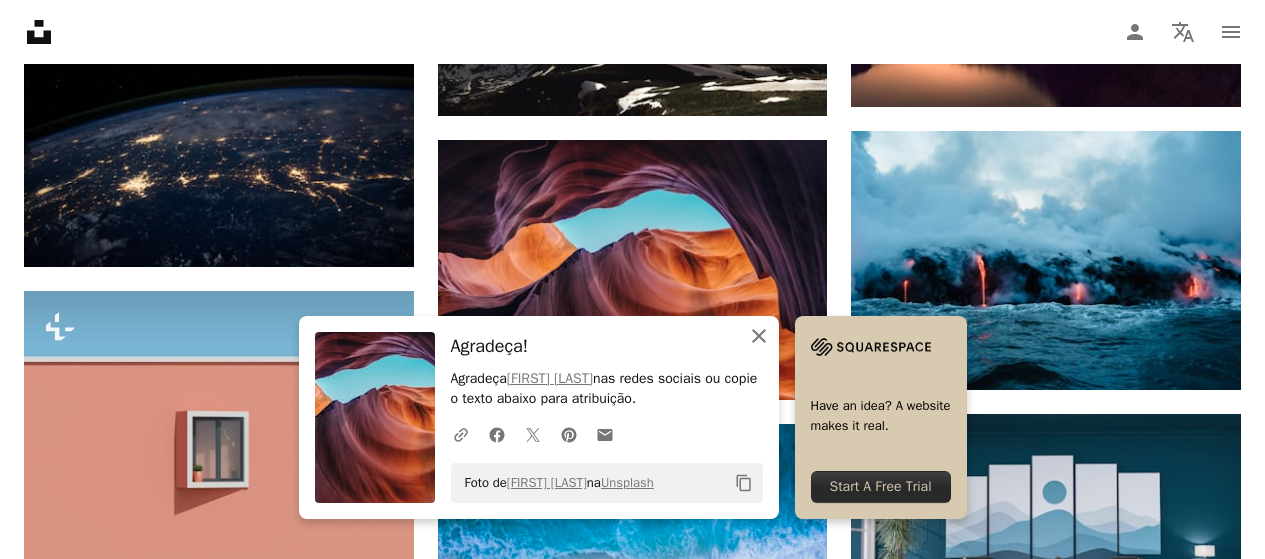 click 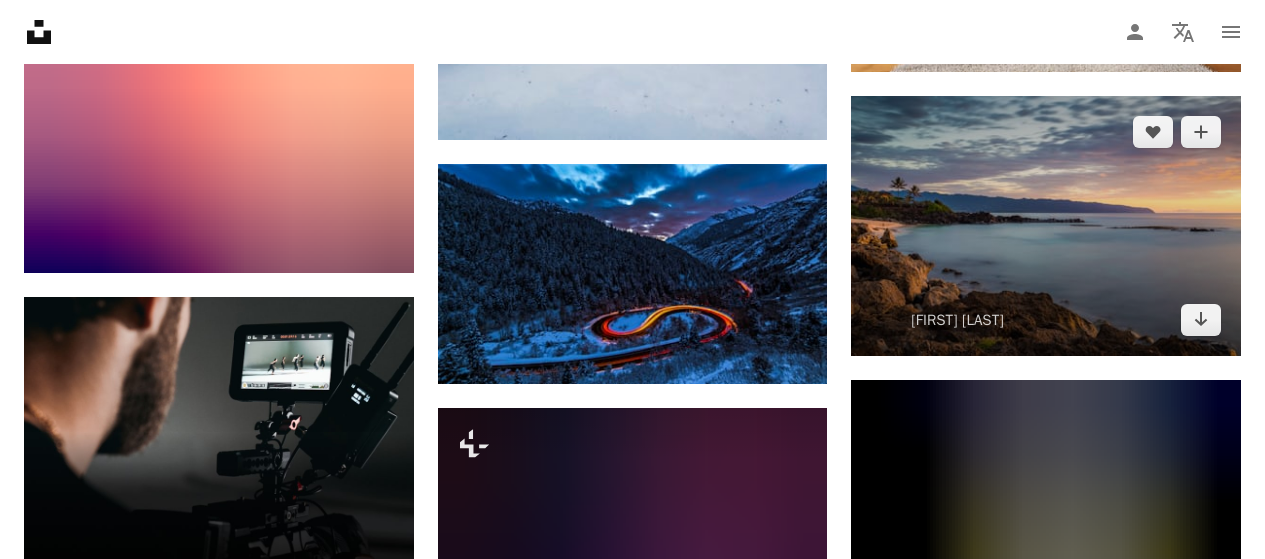 scroll, scrollTop: 3000, scrollLeft: 0, axis: vertical 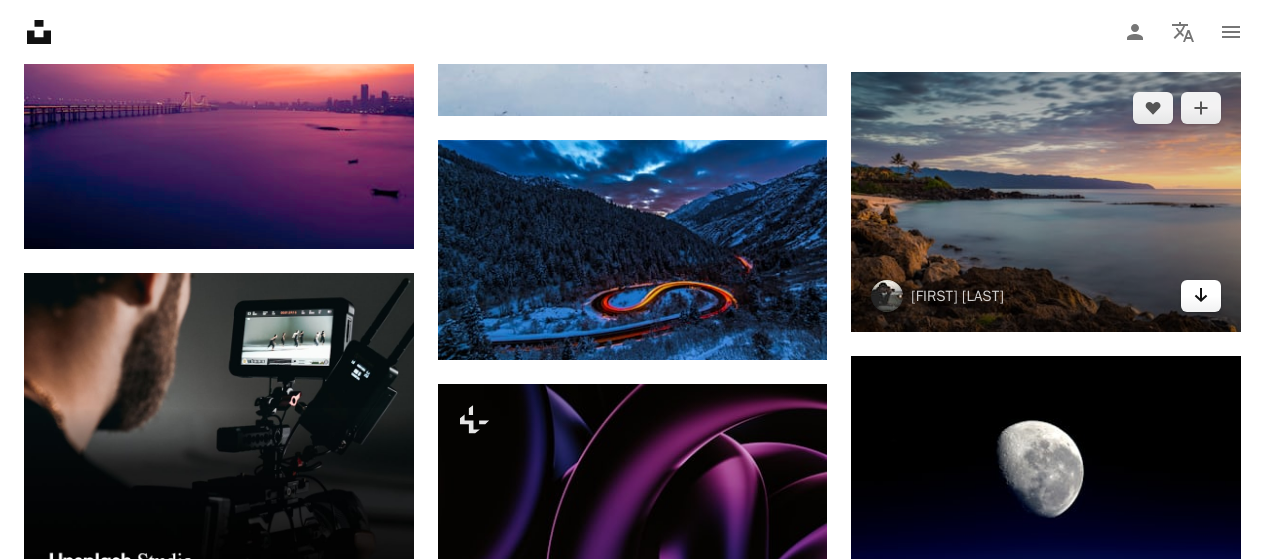 click on "Arrow pointing down" 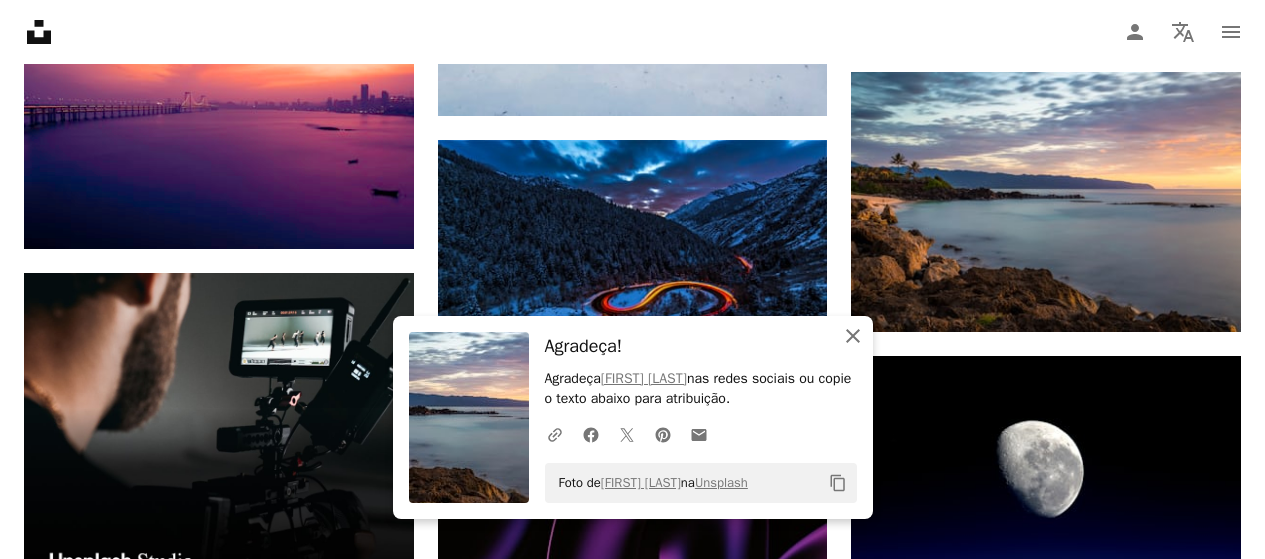 click on "An X shape" 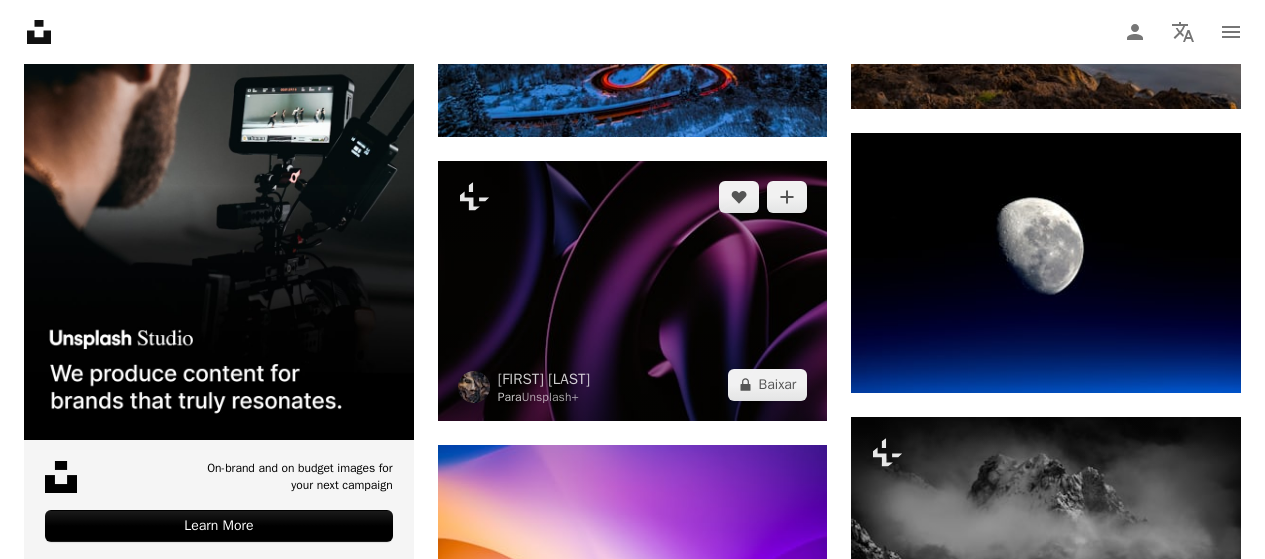scroll, scrollTop: 3200, scrollLeft: 0, axis: vertical 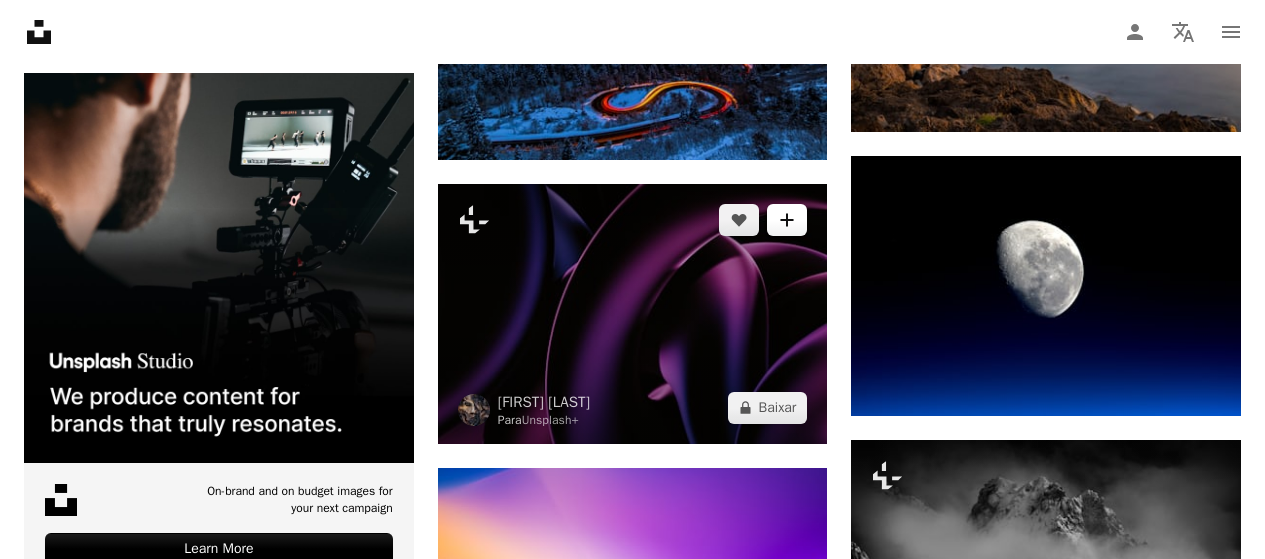 click on "A plus sign" 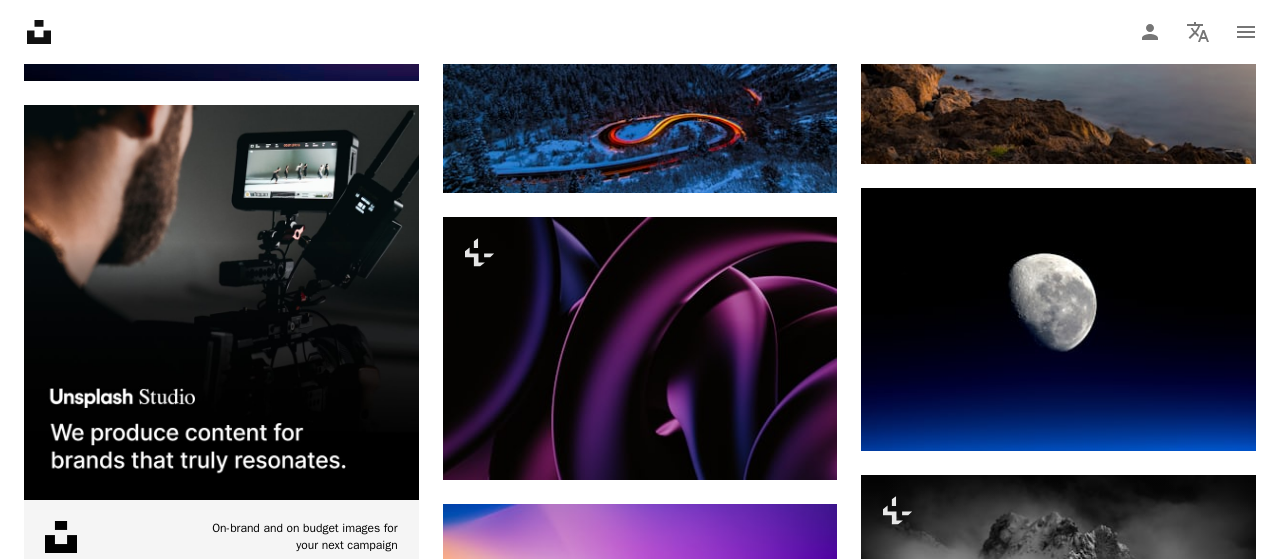 click on "An X shape" at bounding box center (20, 20) 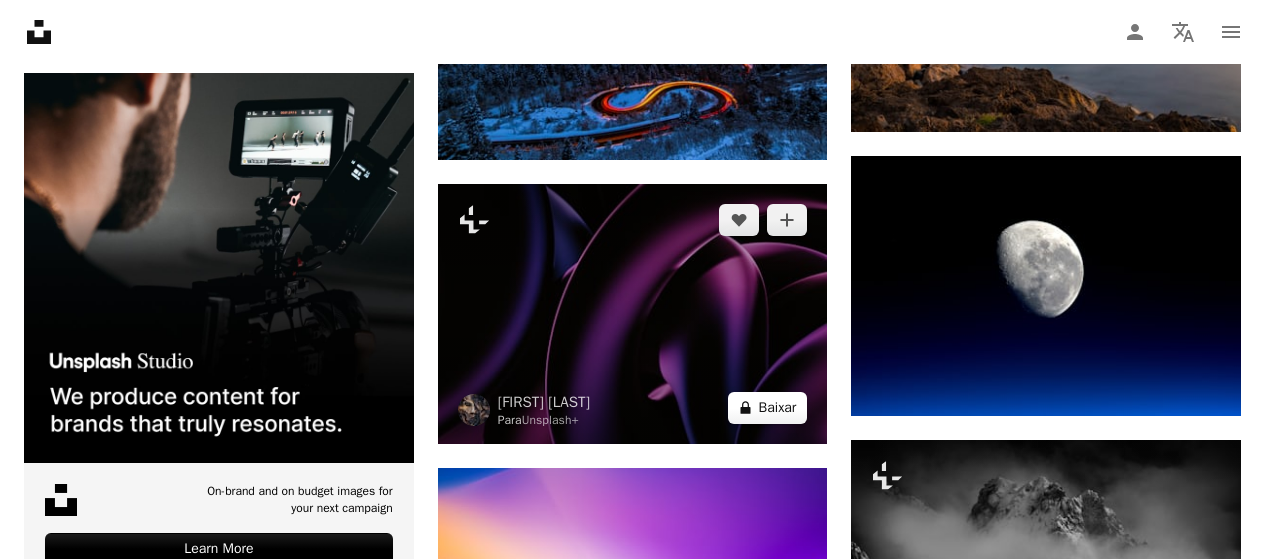 click on "A lock Baixar" at bounding box center (768, 408) 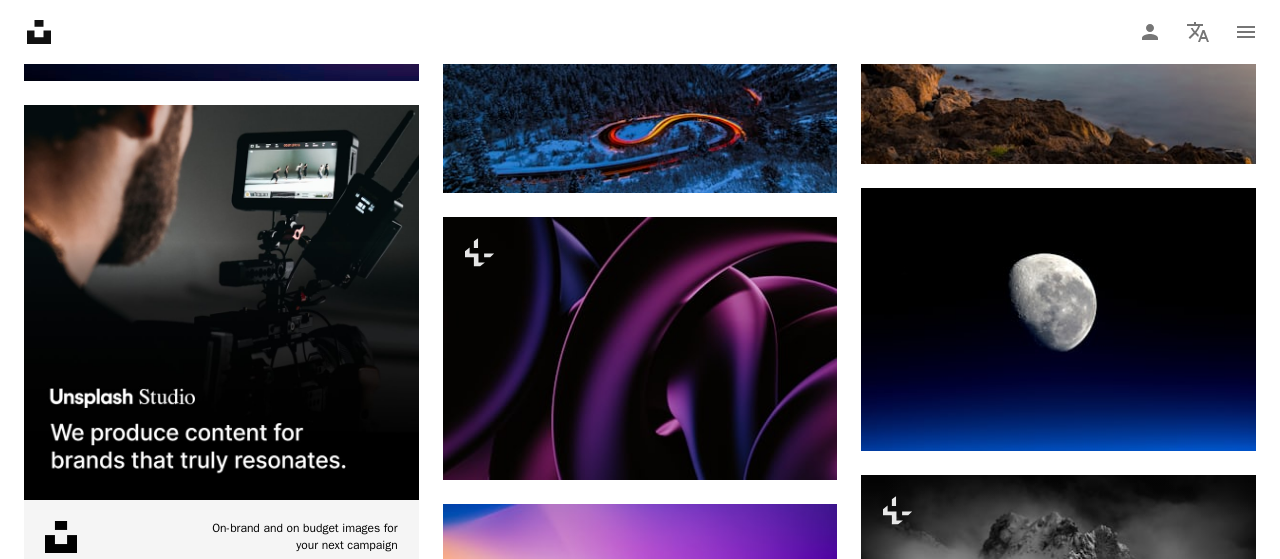 click on "An X shape" at bounding box center (20, 20) 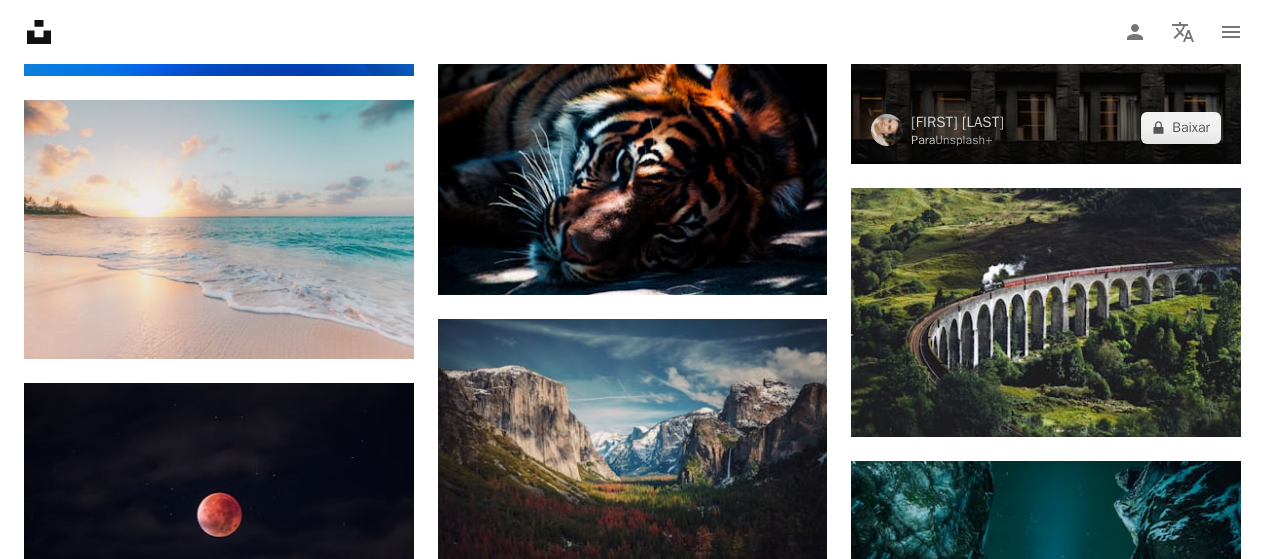 scroll, scrollTop: 4800, scrollLeft: 0, axis: vertical 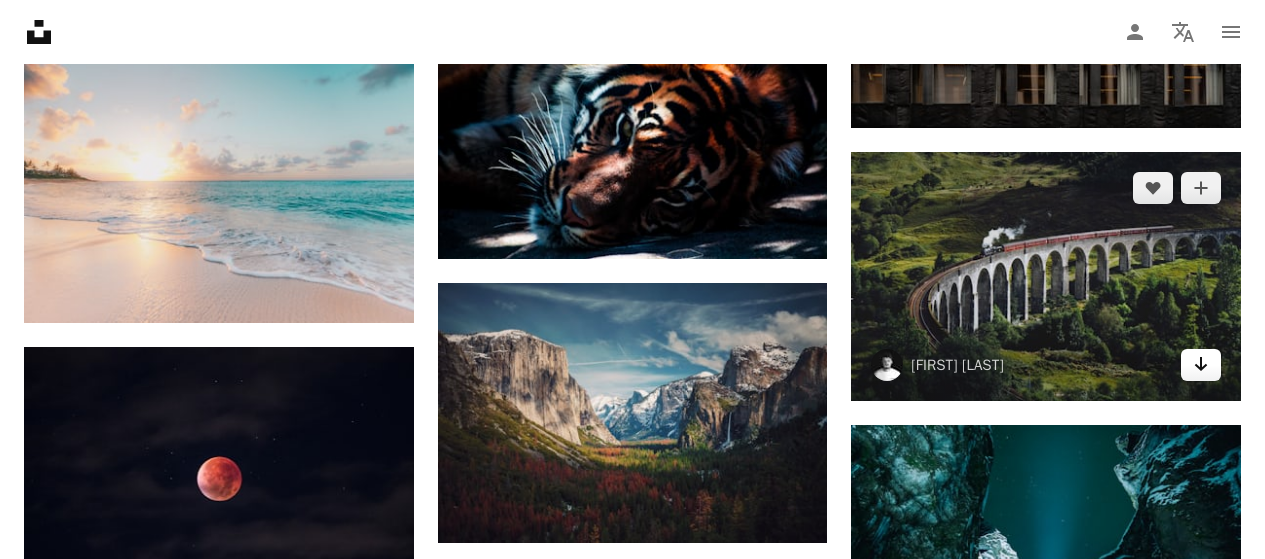 click on "Arrow pointing down" 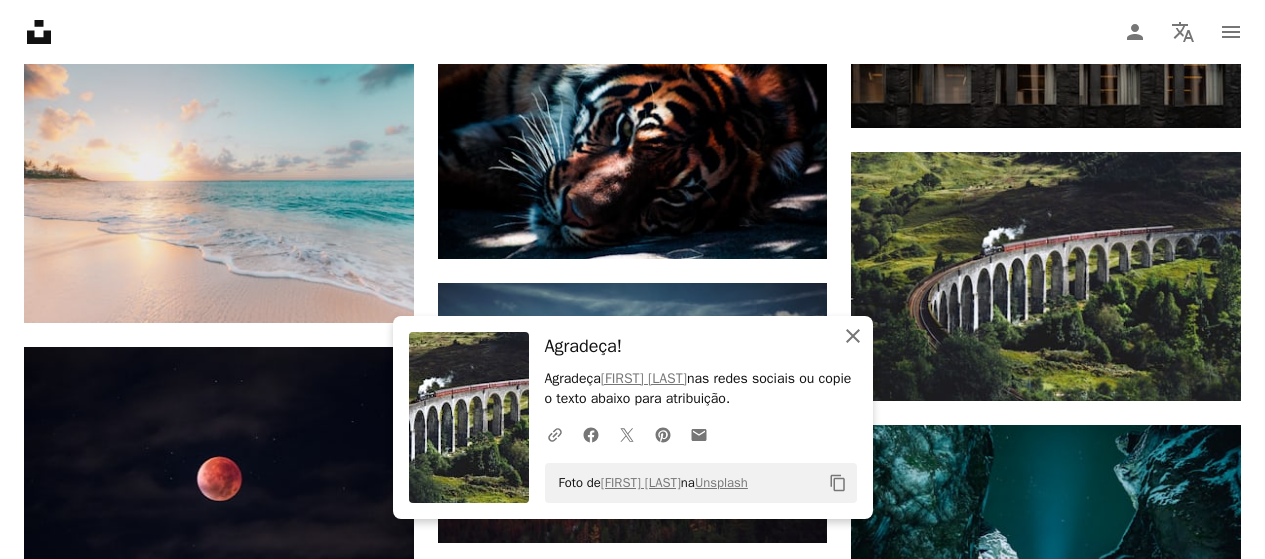 click on "An X shape" 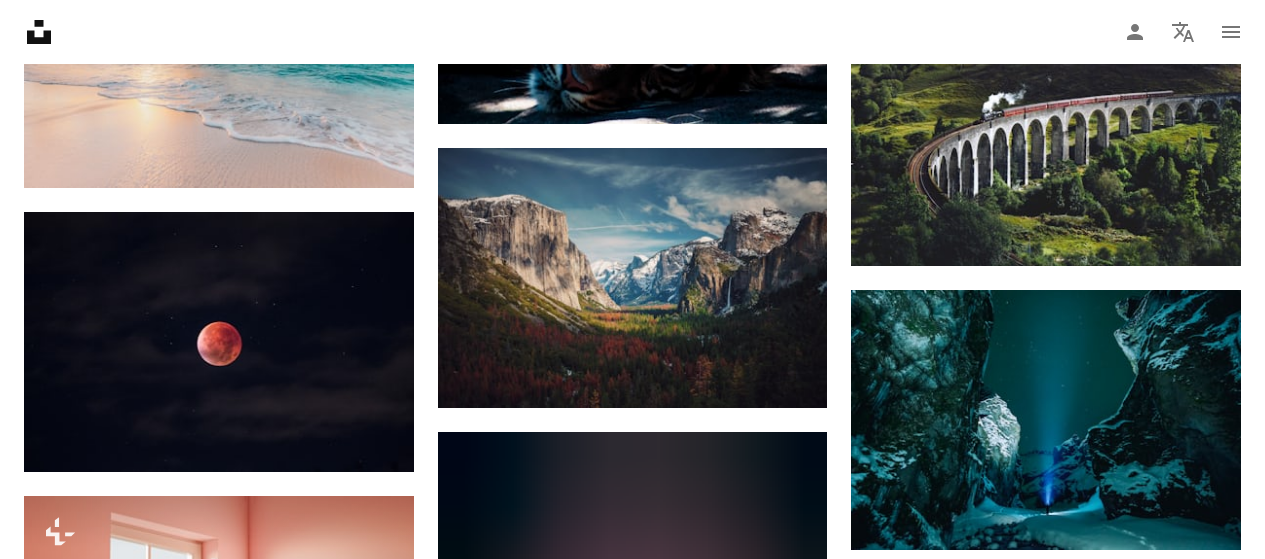 scroll, scrollTop: 5100, scrollLeft: 0, axis: vertical 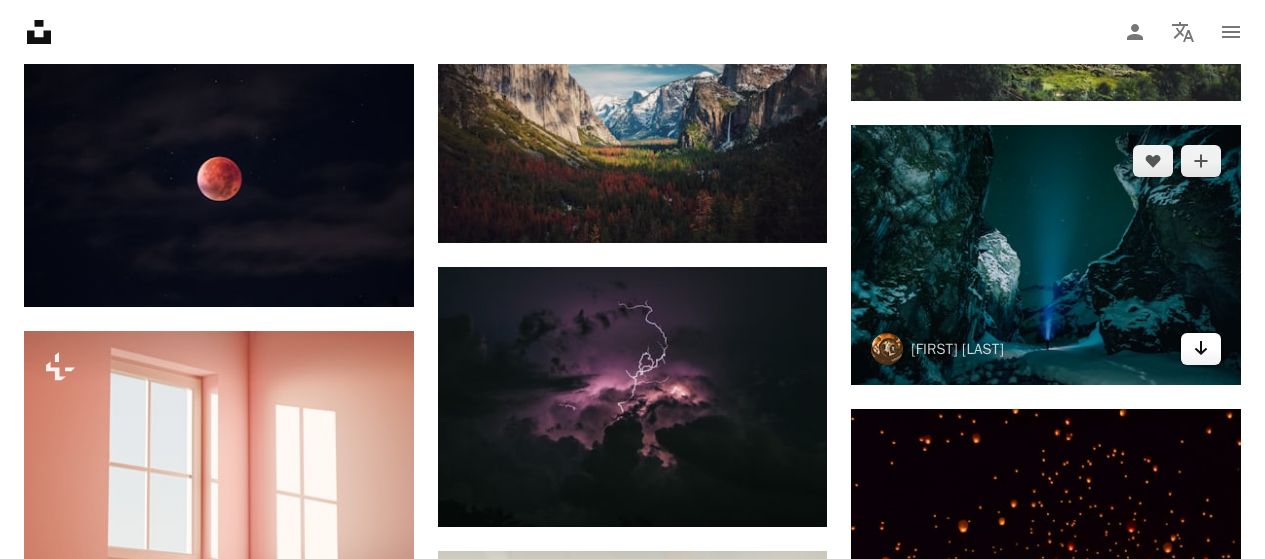 click on "Arrow pointing down" 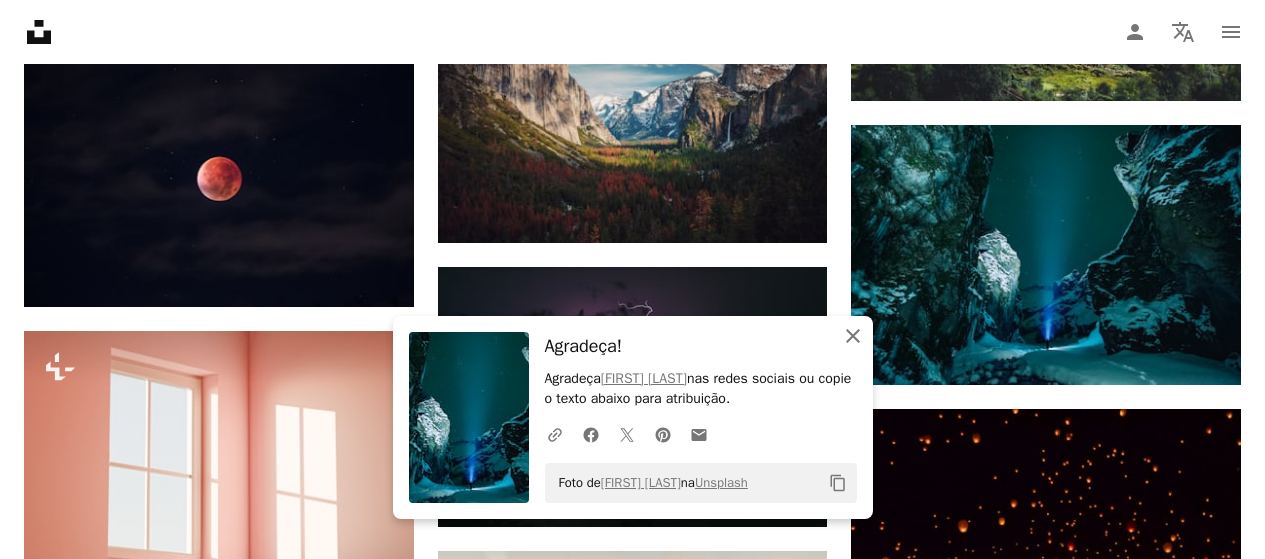click on "An X shape" 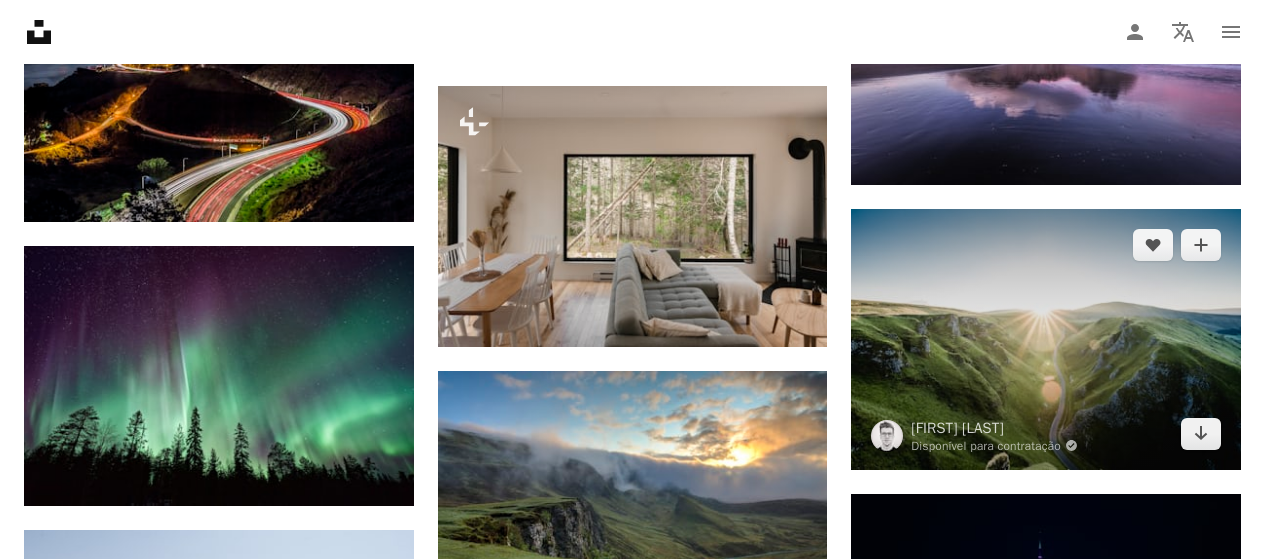 scroll, scrollTop: 7300, scrollLeft: 0, axis: vertical 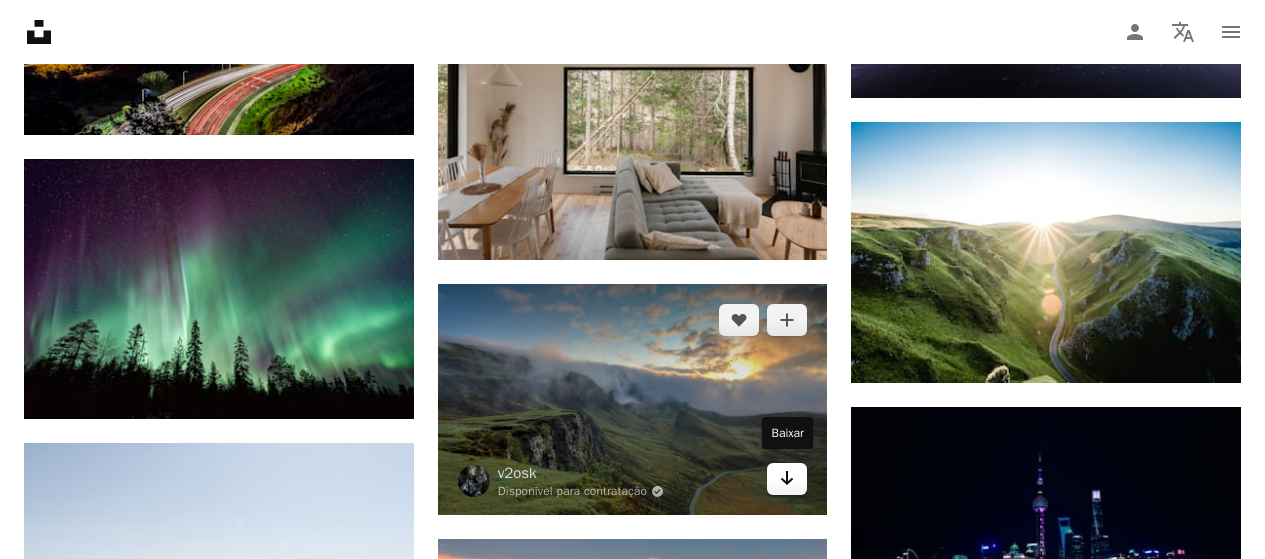 click on "Arrow pointing down" 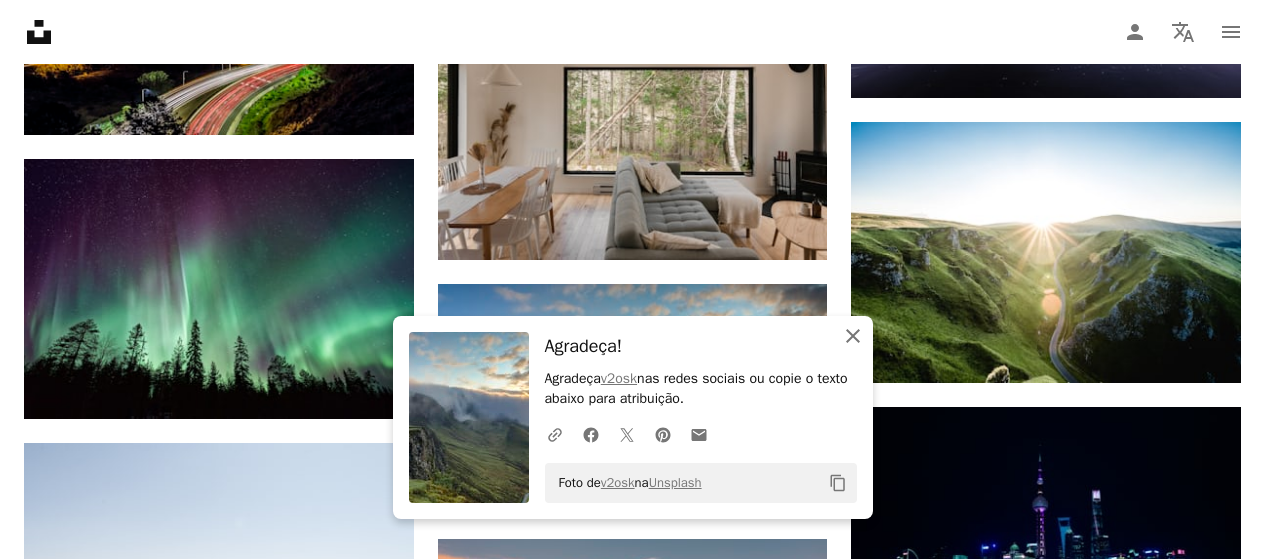 click on "An X shape" 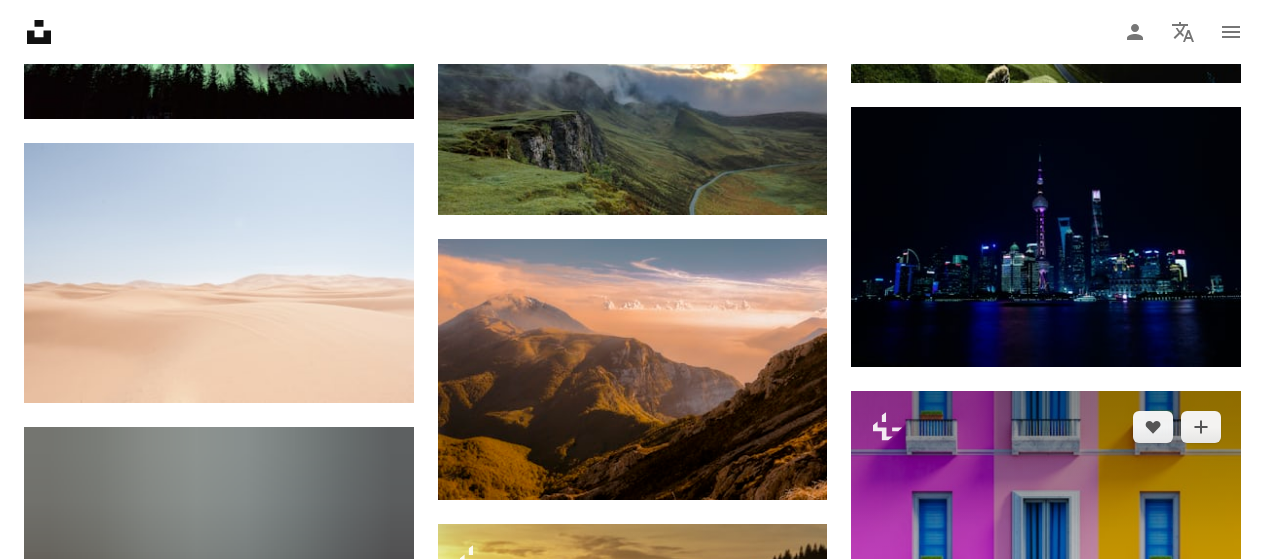 scroll, scrollTop: 7800, scrollLeft: 0, axis: vertical 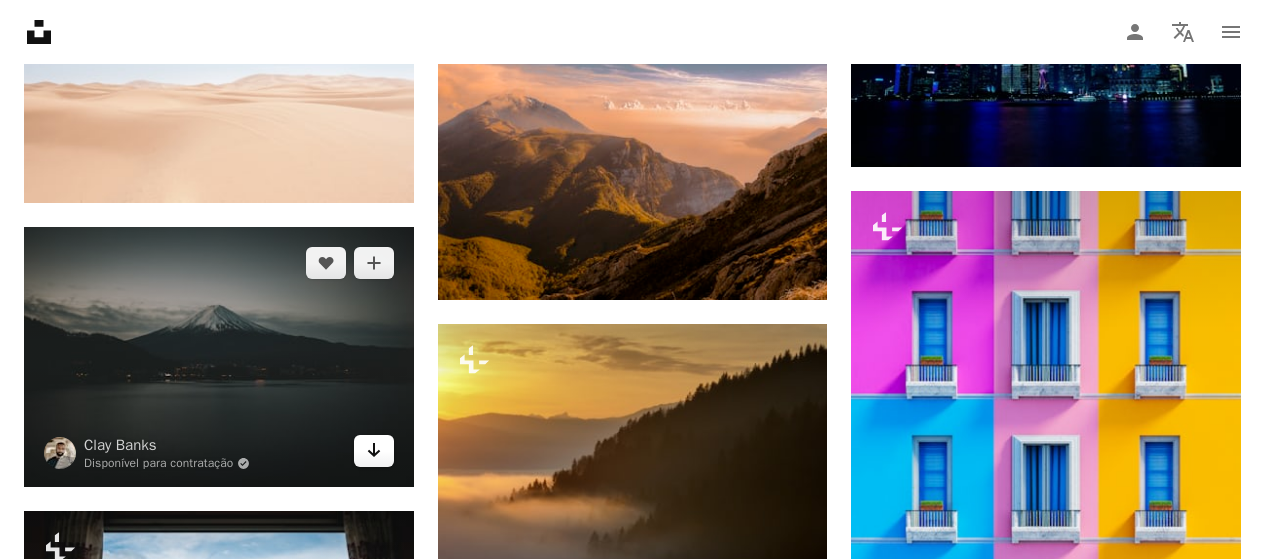 click on "Arrow pointing down" 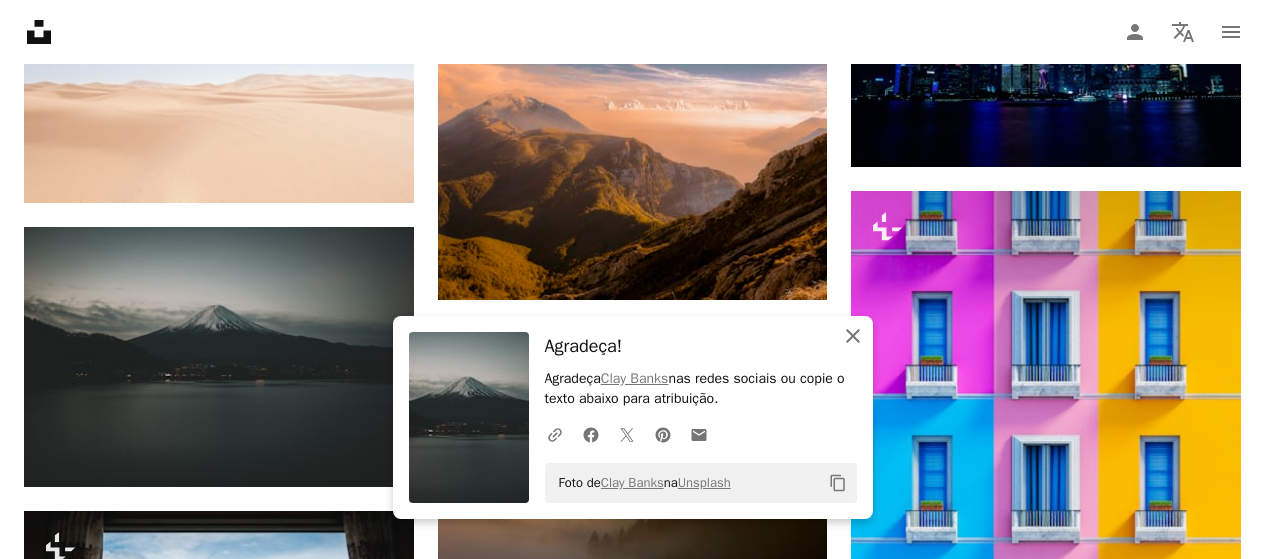 click 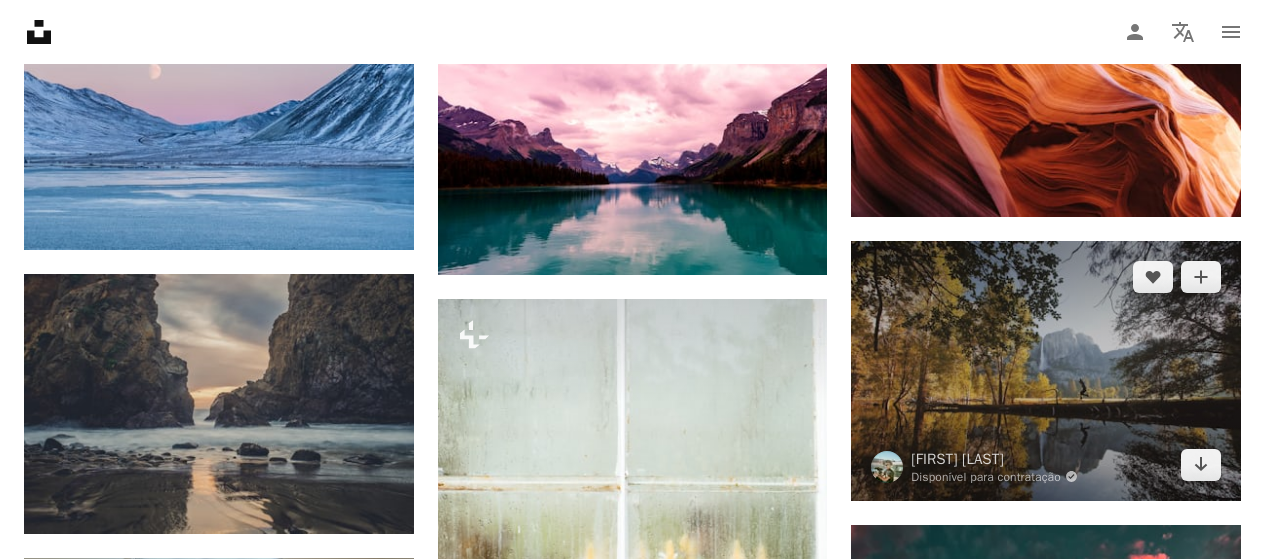 scroll, scrollTop: 12600, scrollLeft: 0, axis: vertical 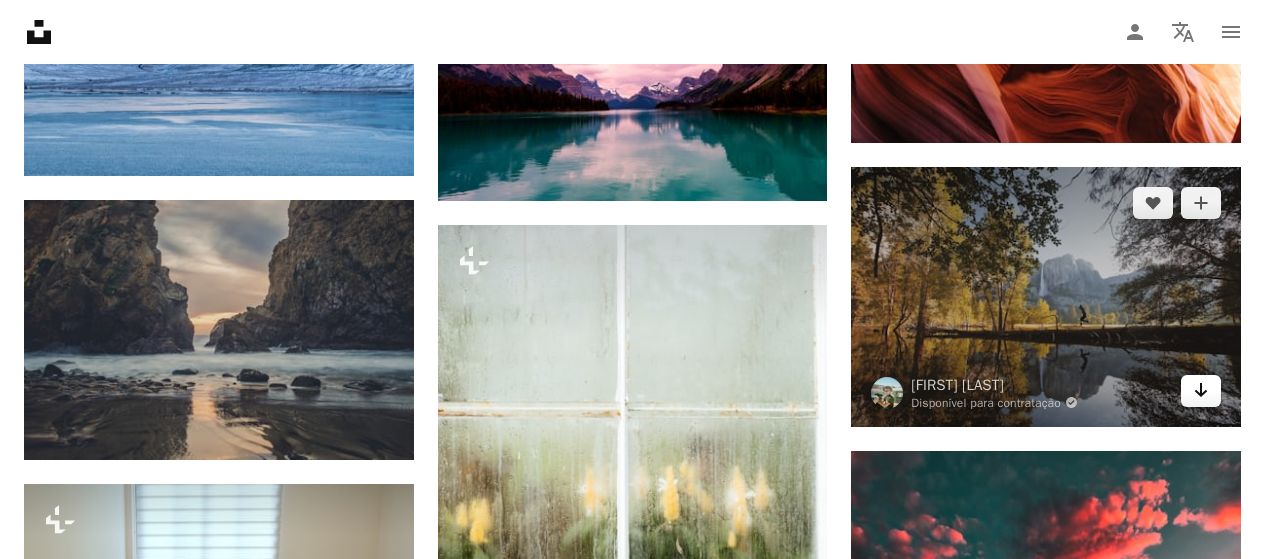 click on "Arrow pointing down" 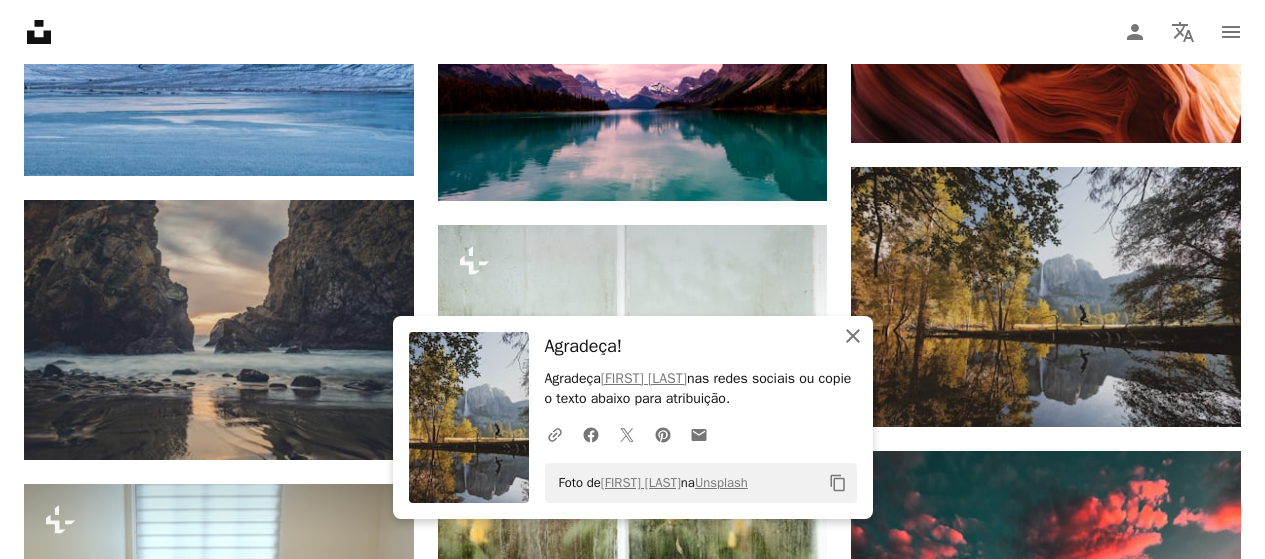 click 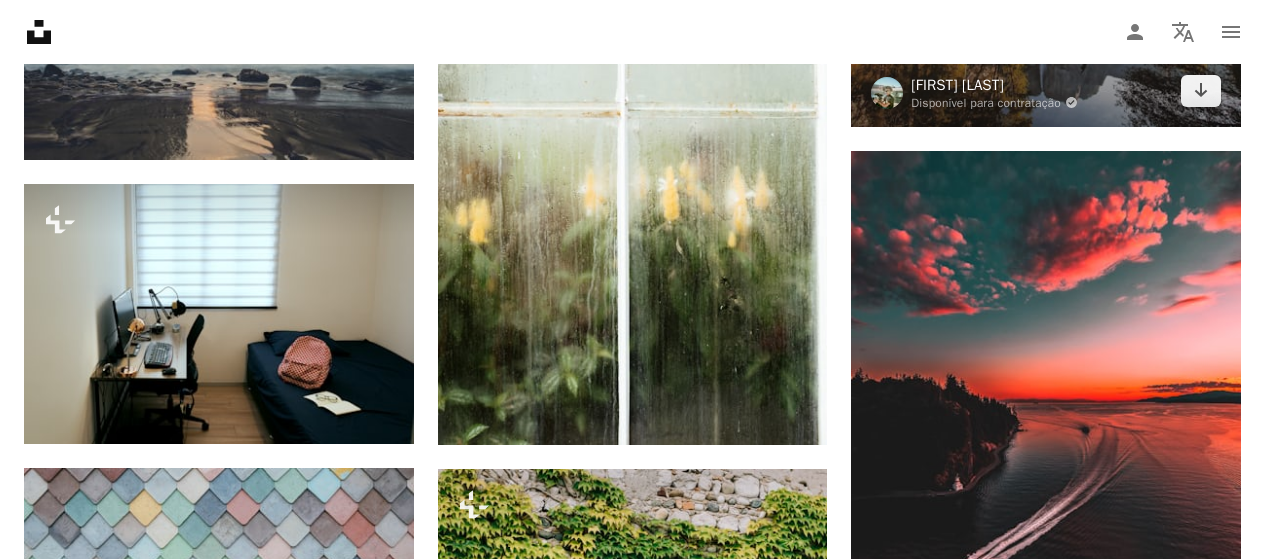 scroll, scrollTop: 13100, scrollLeft: 0, axis: vertical 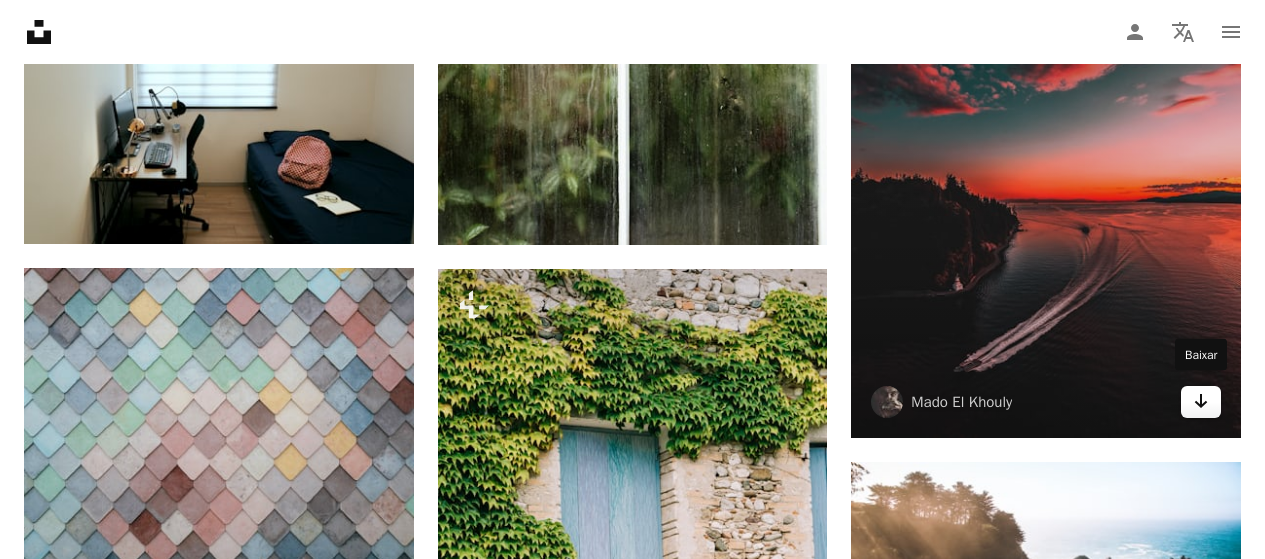 click on "Arrow pointing down" 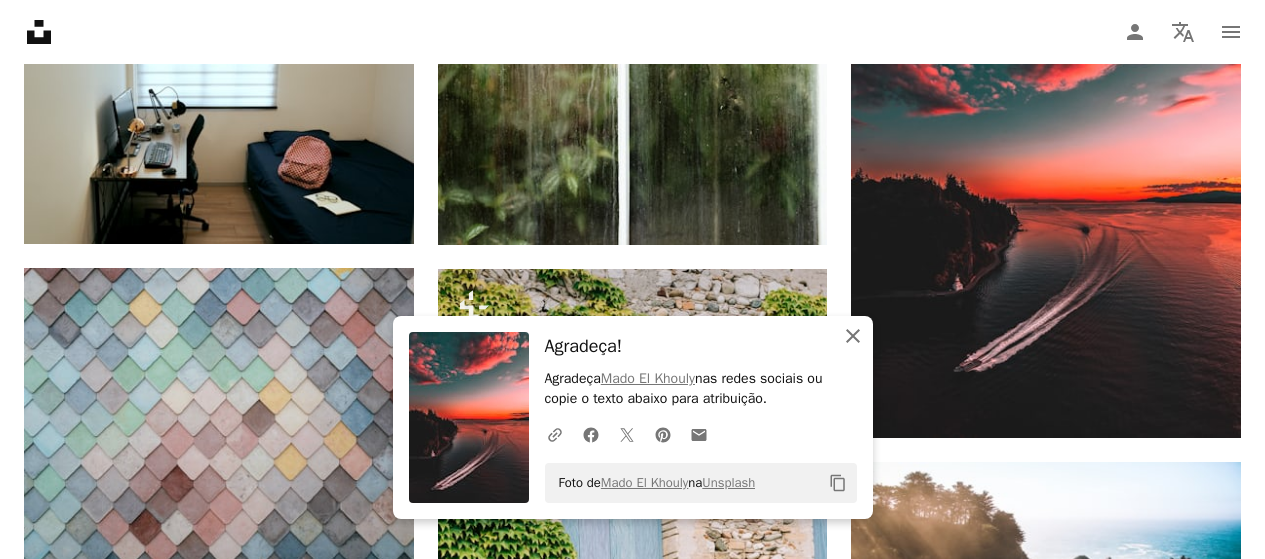 click on "An X shape" 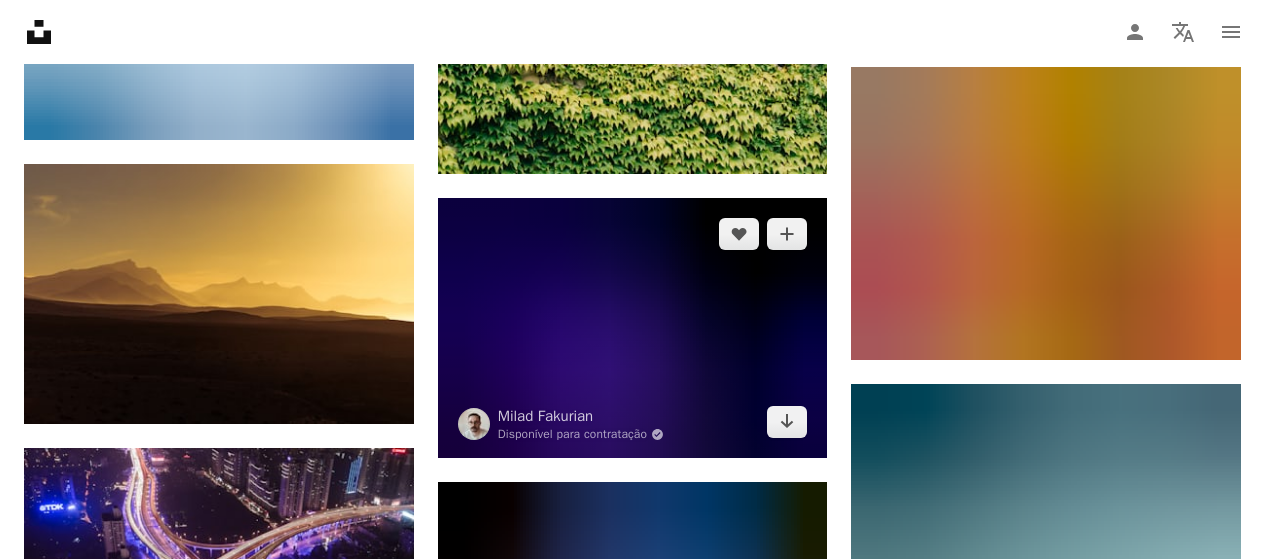 scroll, scrollTop: 13800, scrollLeft: 0, axis: vertical 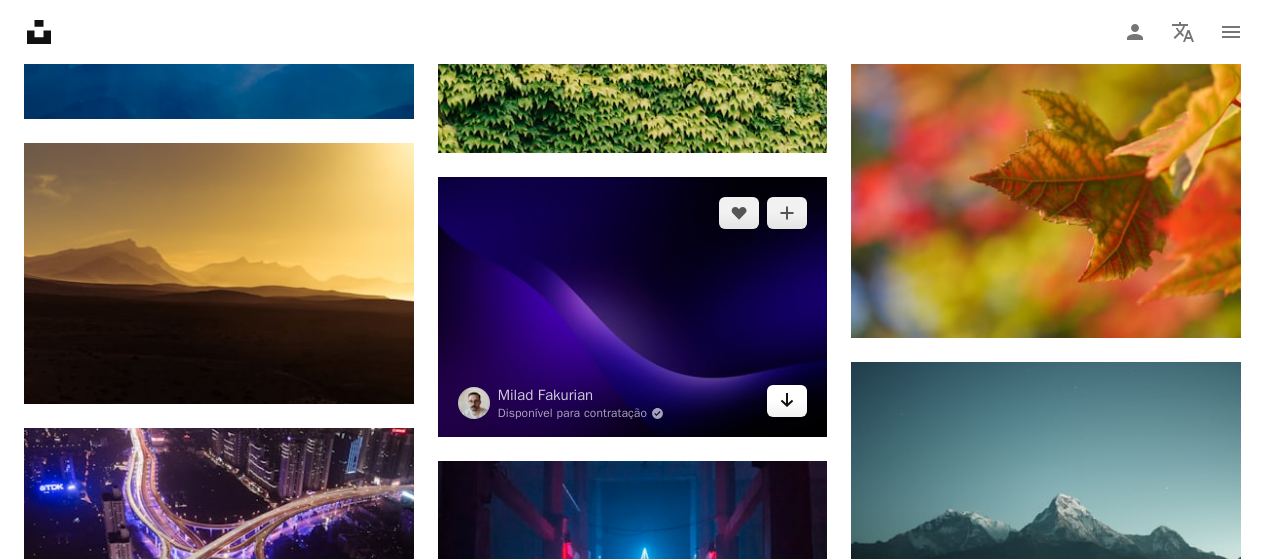 click on "Arrow pointing down" 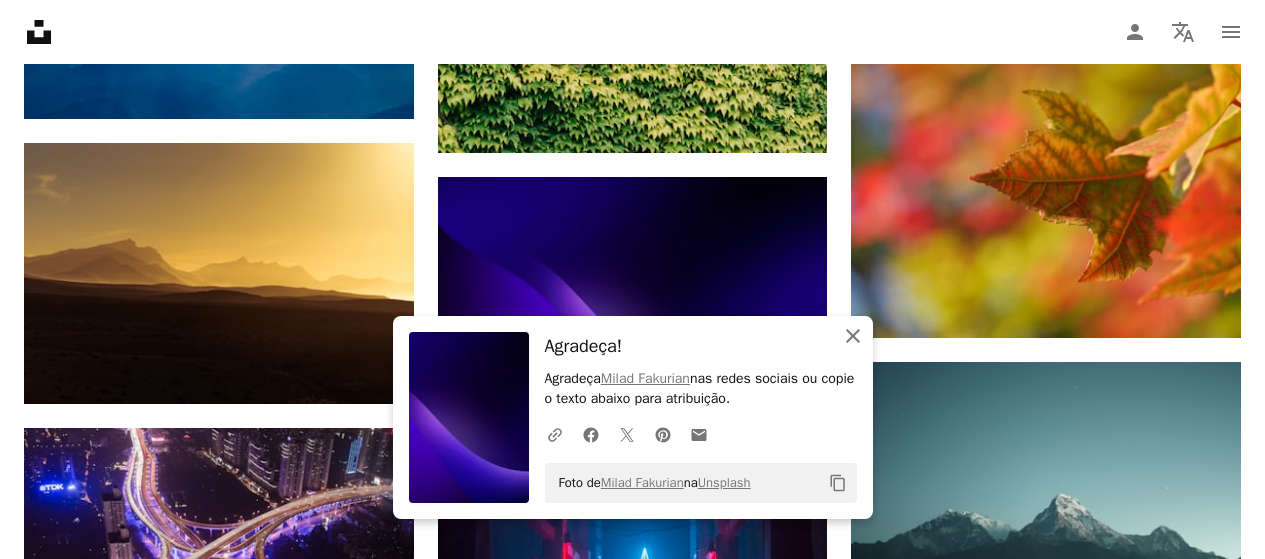 click on "An X shape" 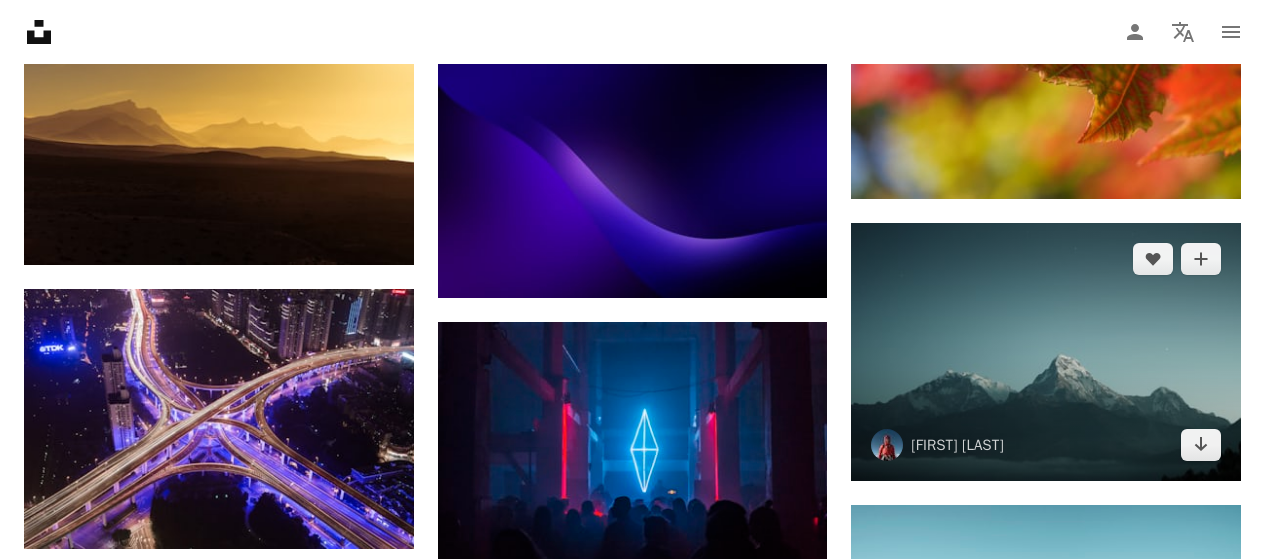 scroll, scrollTop: 14100, scrollLeft: 0, axis: vertical 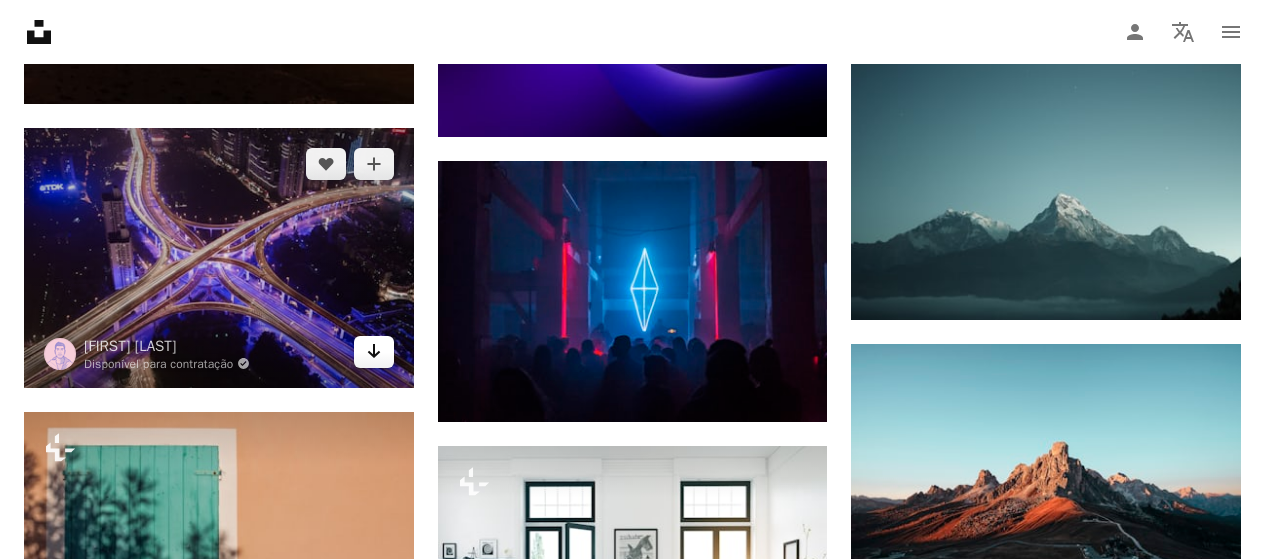 click on "Arrow pointing down" 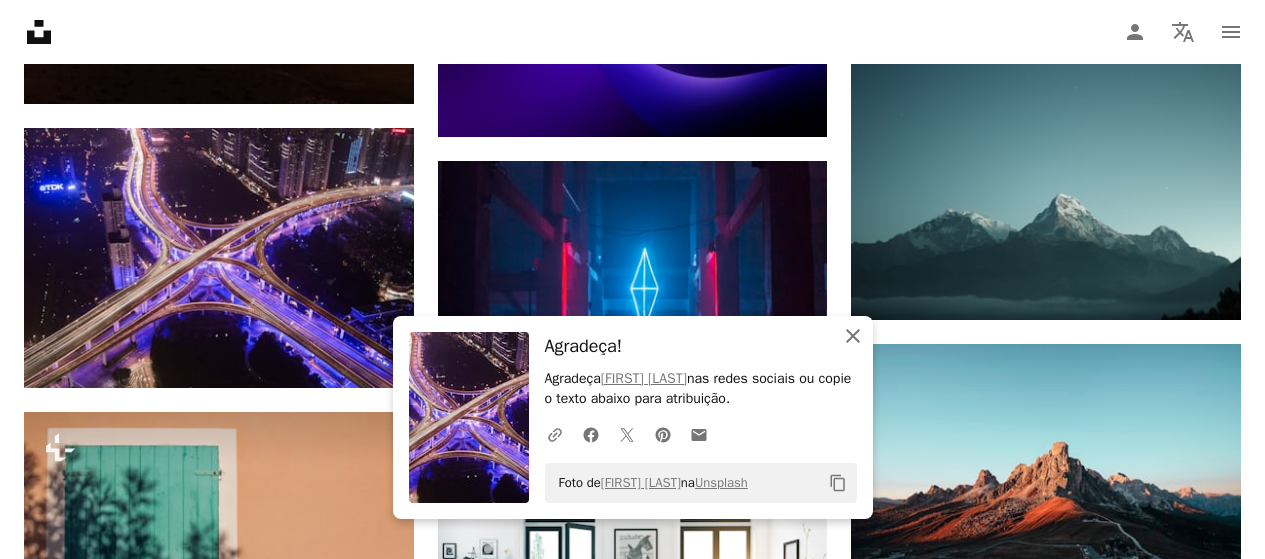 click 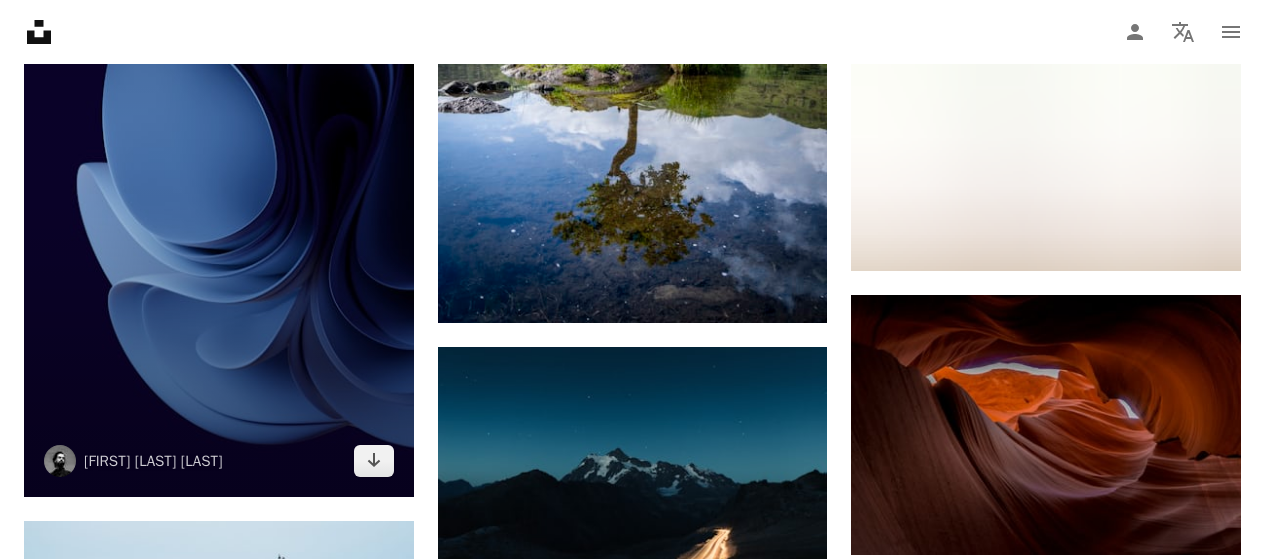 scroll, scrollTop: 24800, scrollLeft: 0, axis: vertical 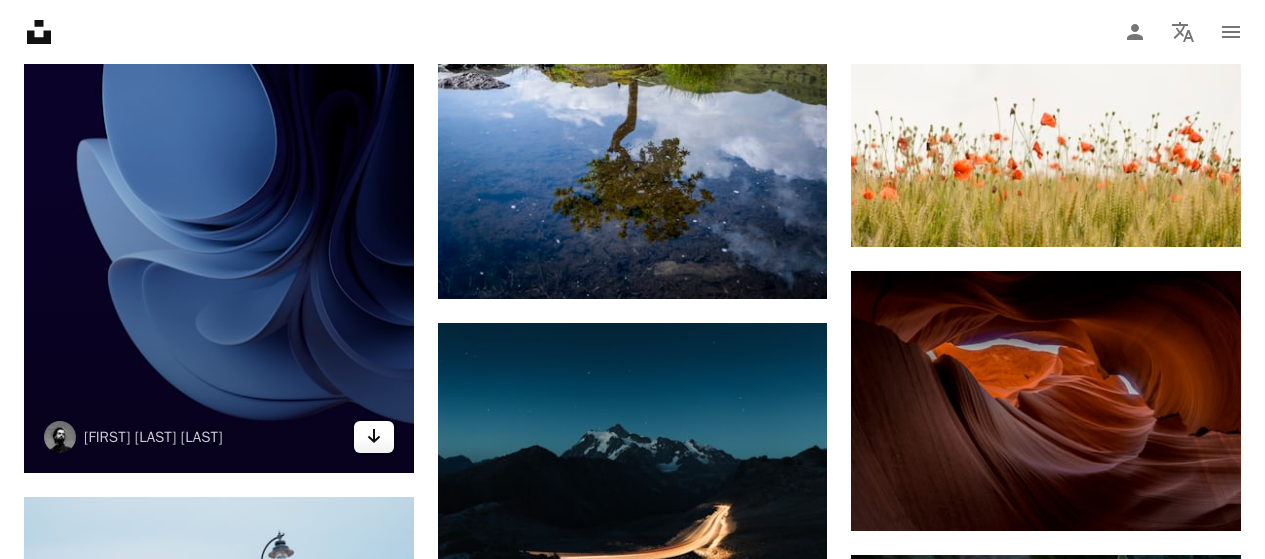 click on "Arrow pointing down" 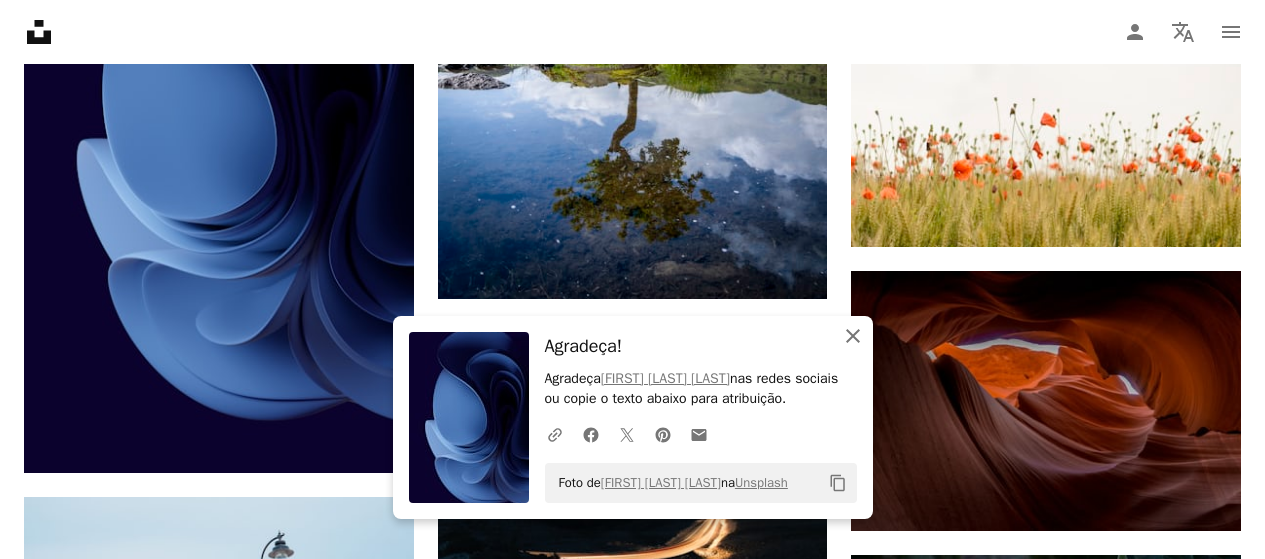 click on "An X shape" 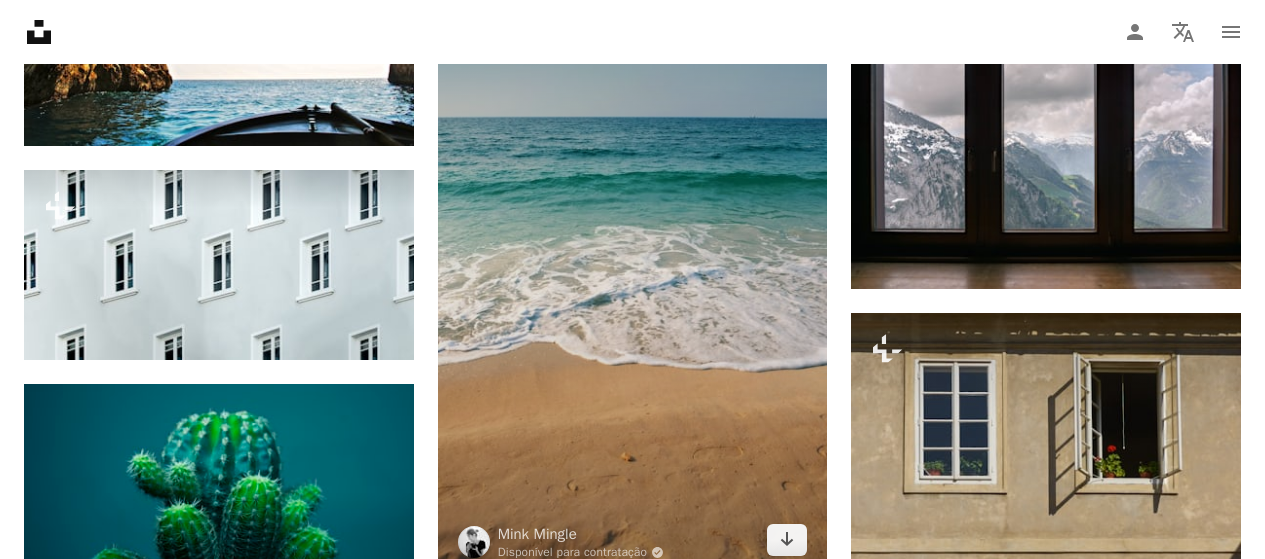 scroll, scrollTop: 31100, scrollLeft: 0, axis: vertical 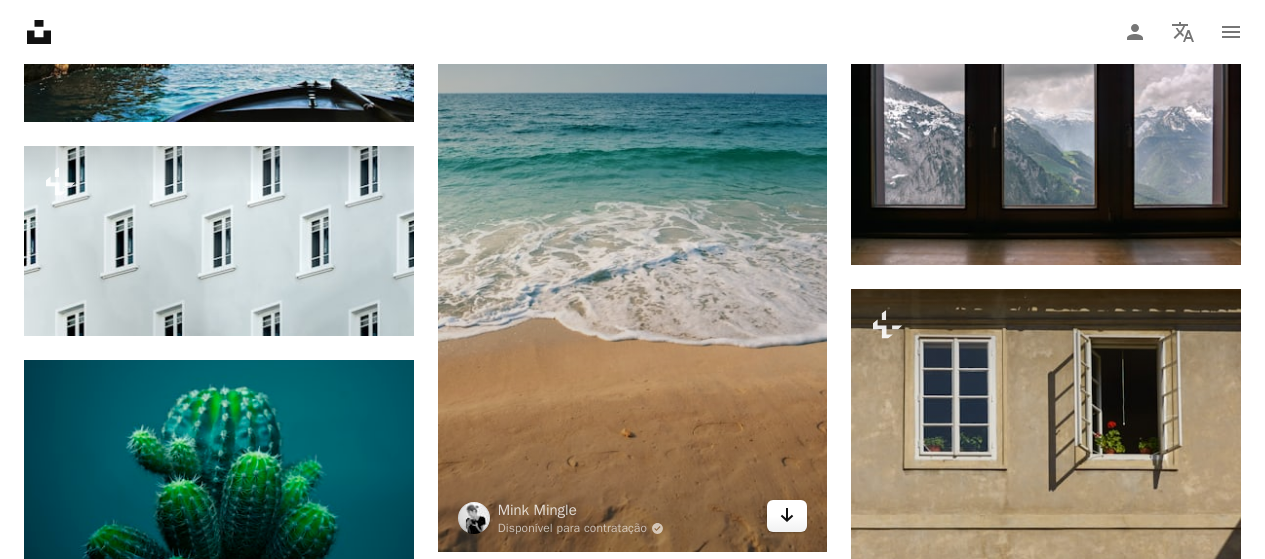 click on "Arrow pointing down" 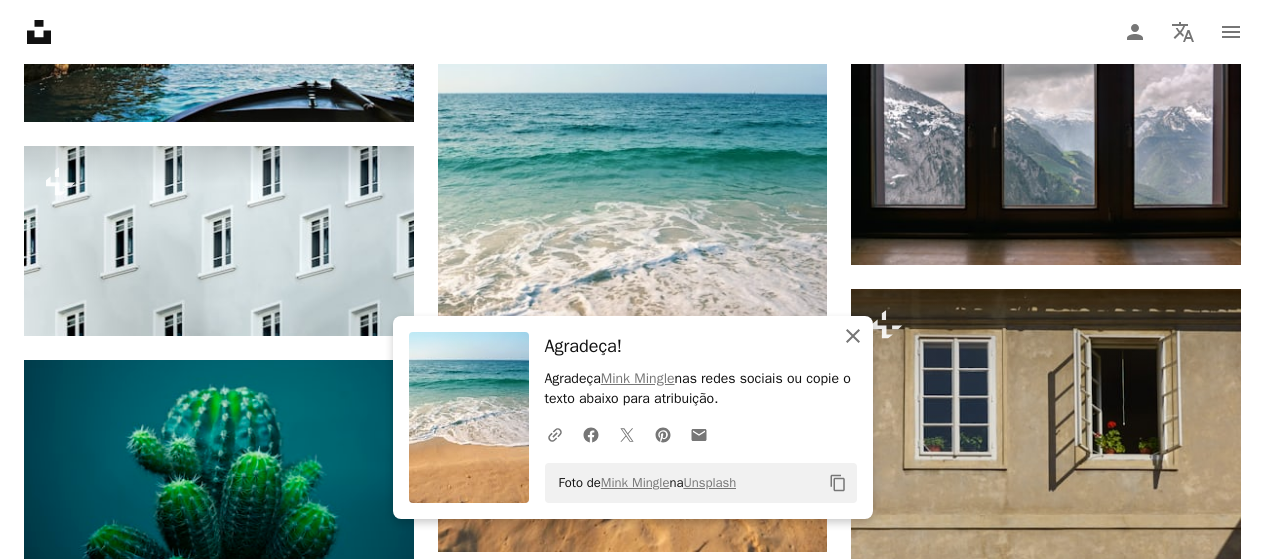 click on "An X shape" 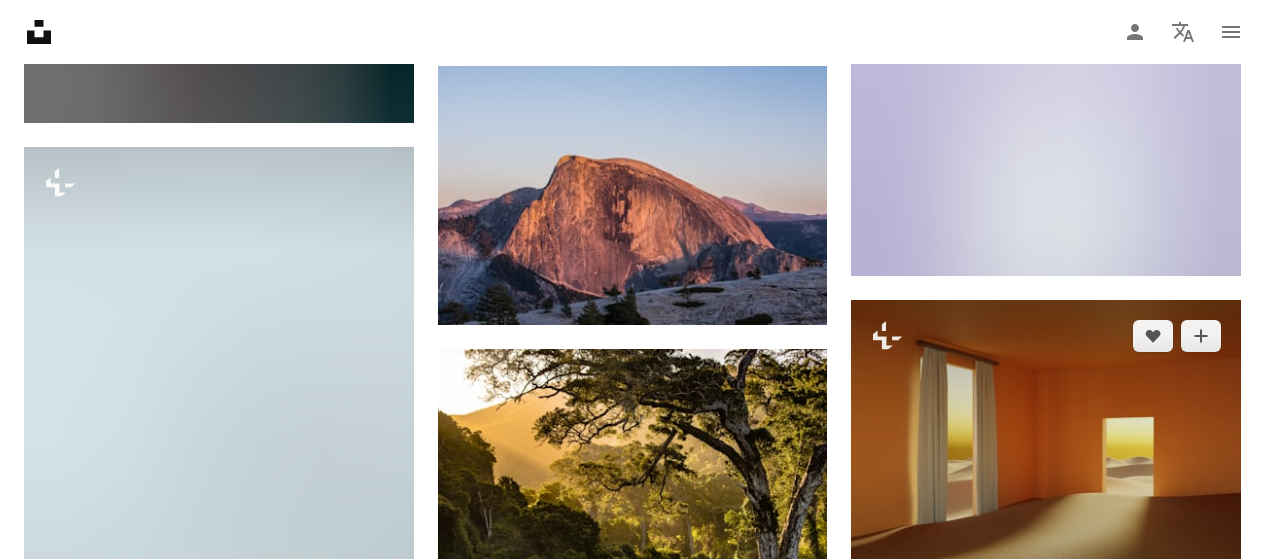 scroll, scrollTop: 32100, scrollLeft: 0, axis: vertical 